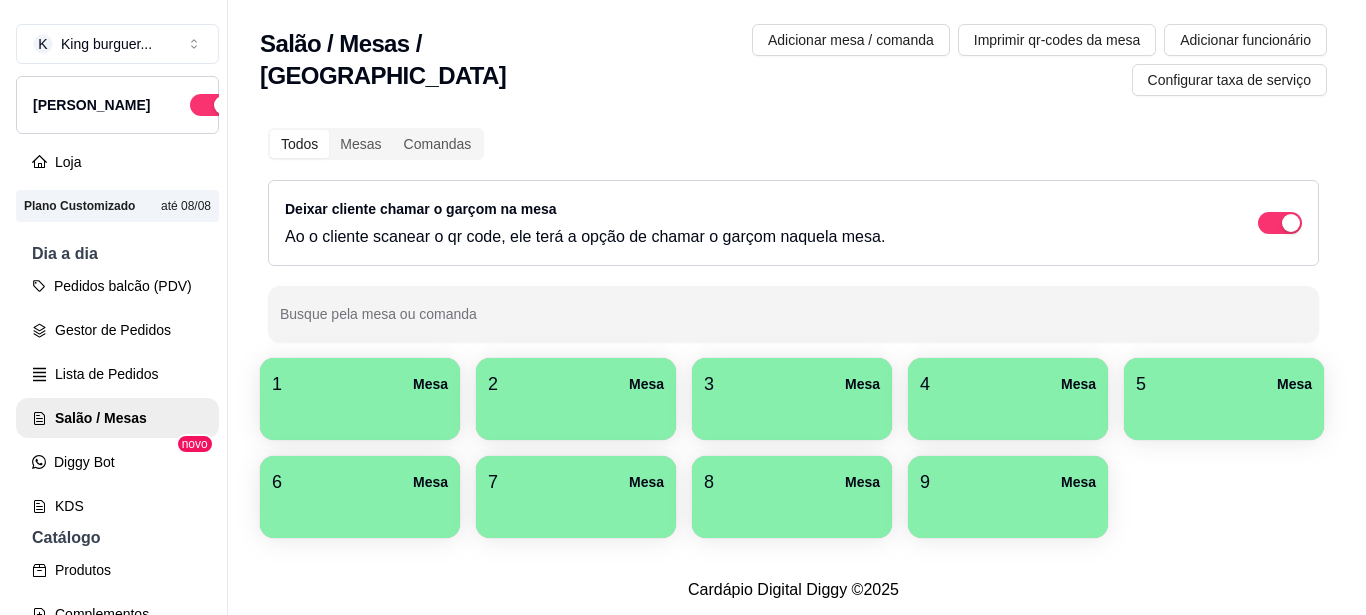 scroll, scrollTop: 0, scrollLeft: 0, axis: both 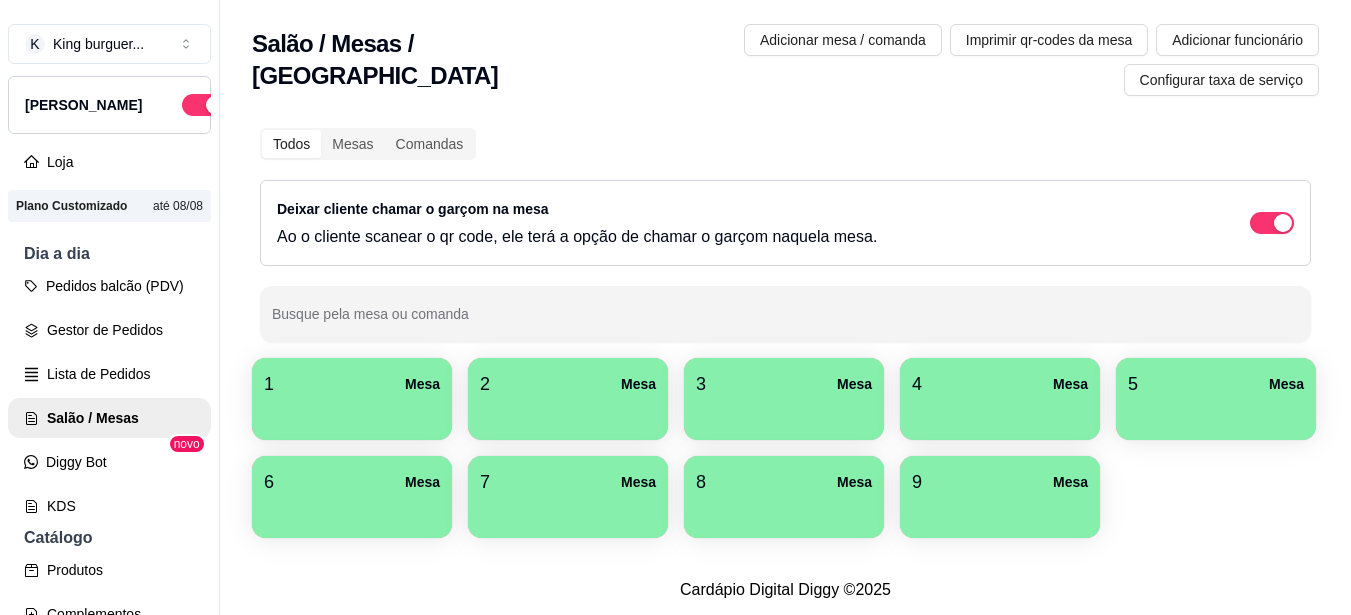 click at bounding box center (1000, 413) 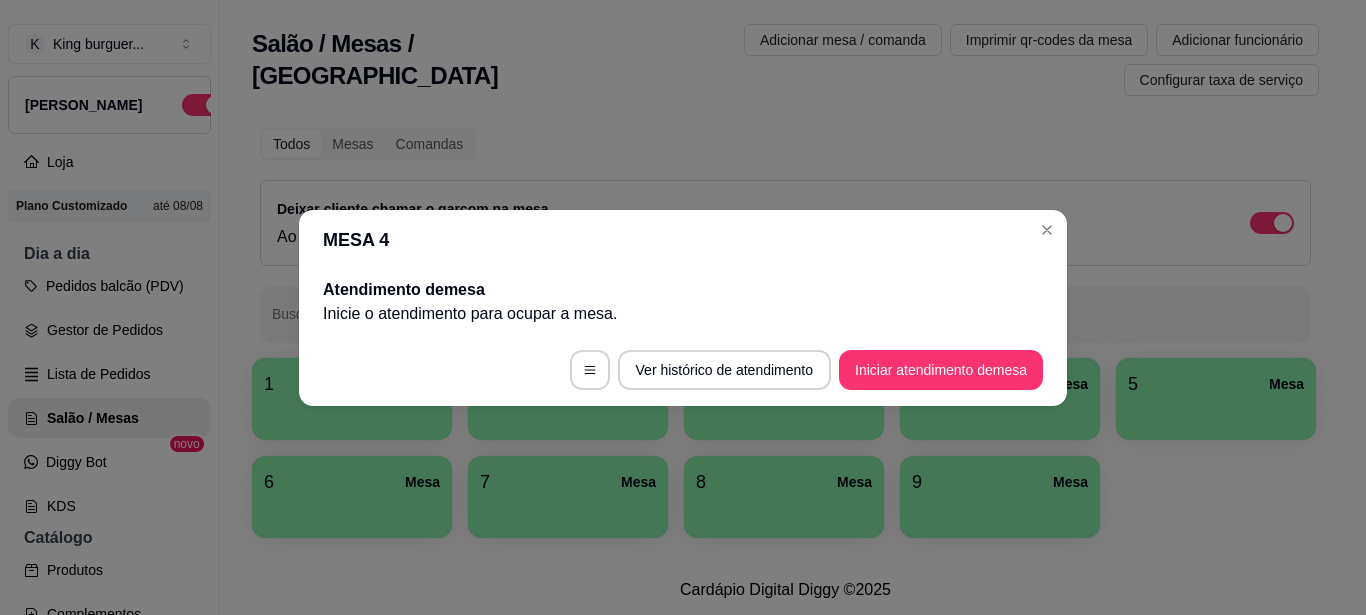 click on "Iniciar atendimento de  mesa" at bounding box center (941, 370) 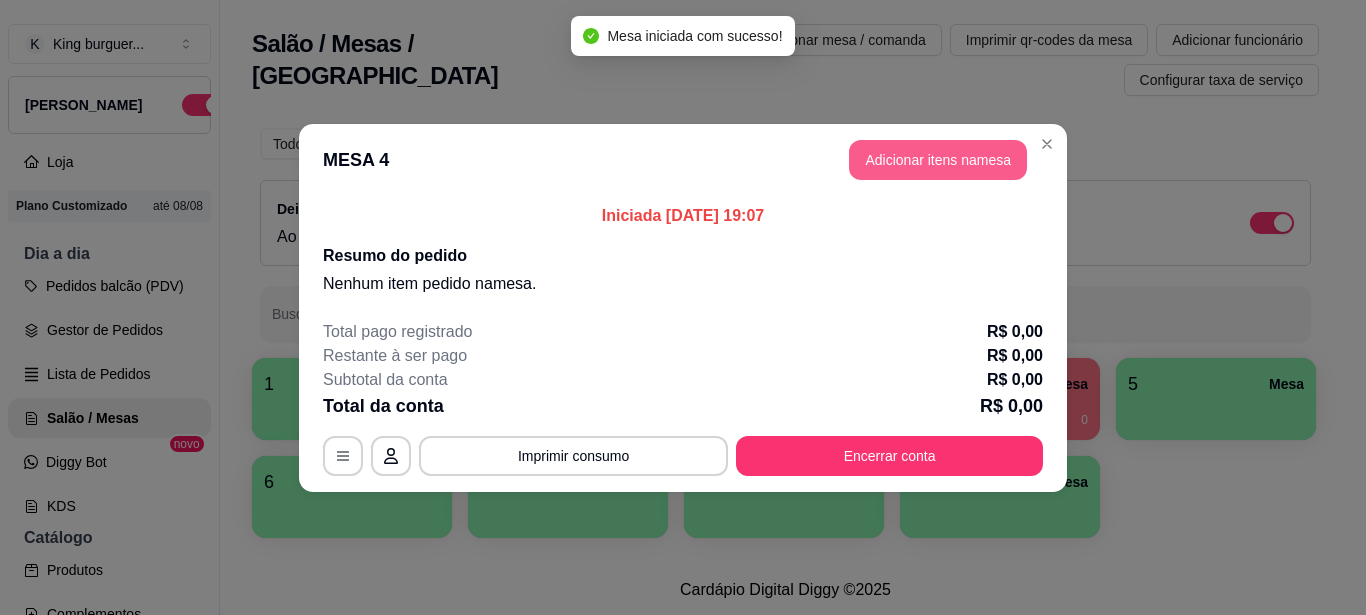 click on "Adicionar itens na  mesa" at bounding box center [938, 160] 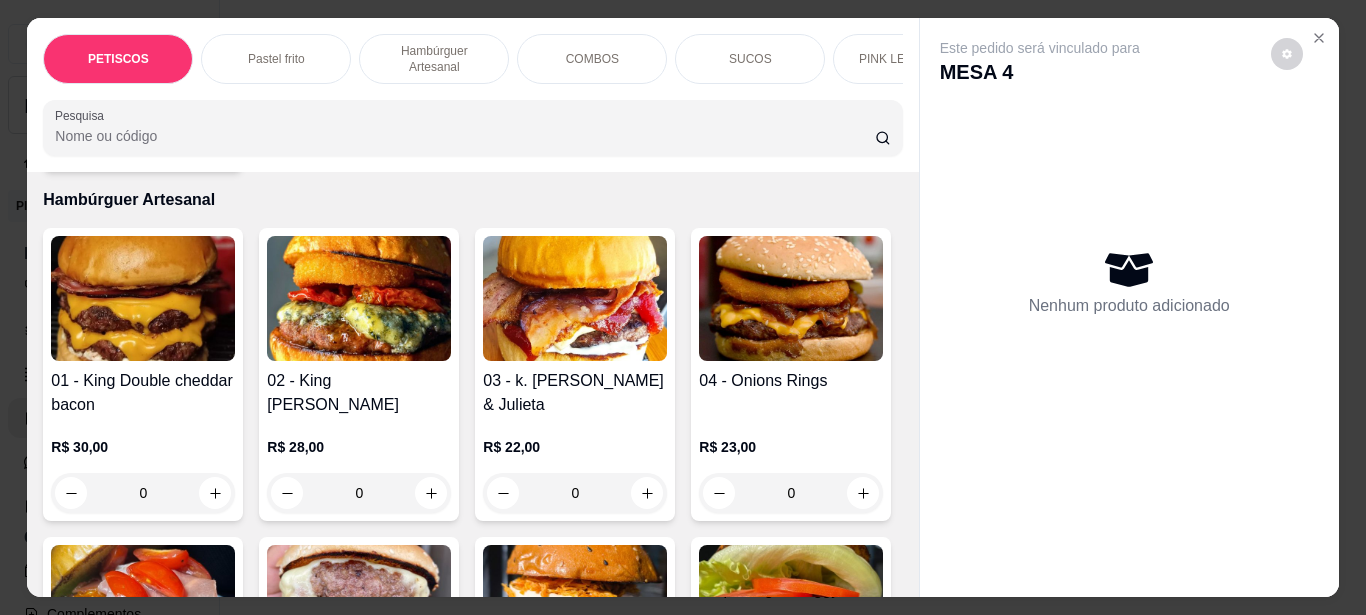 scroll, scrollTop: 1300, scrollLeft: 0, axis: vertical 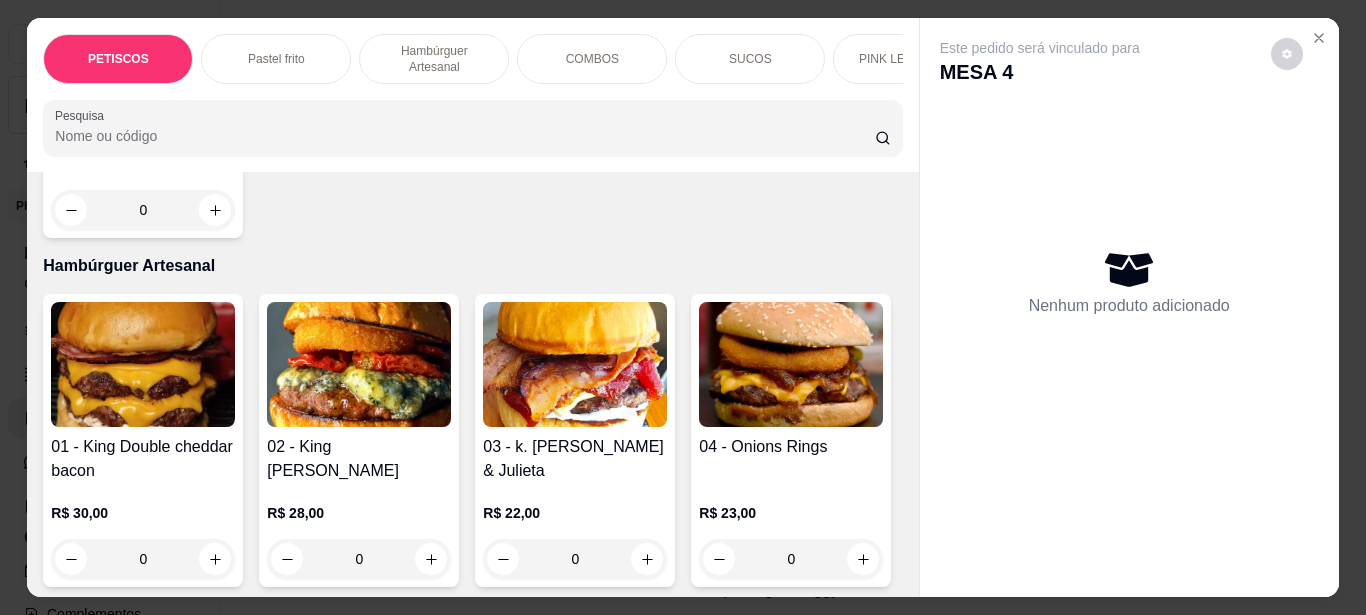 click at bounding box center [359, 364] 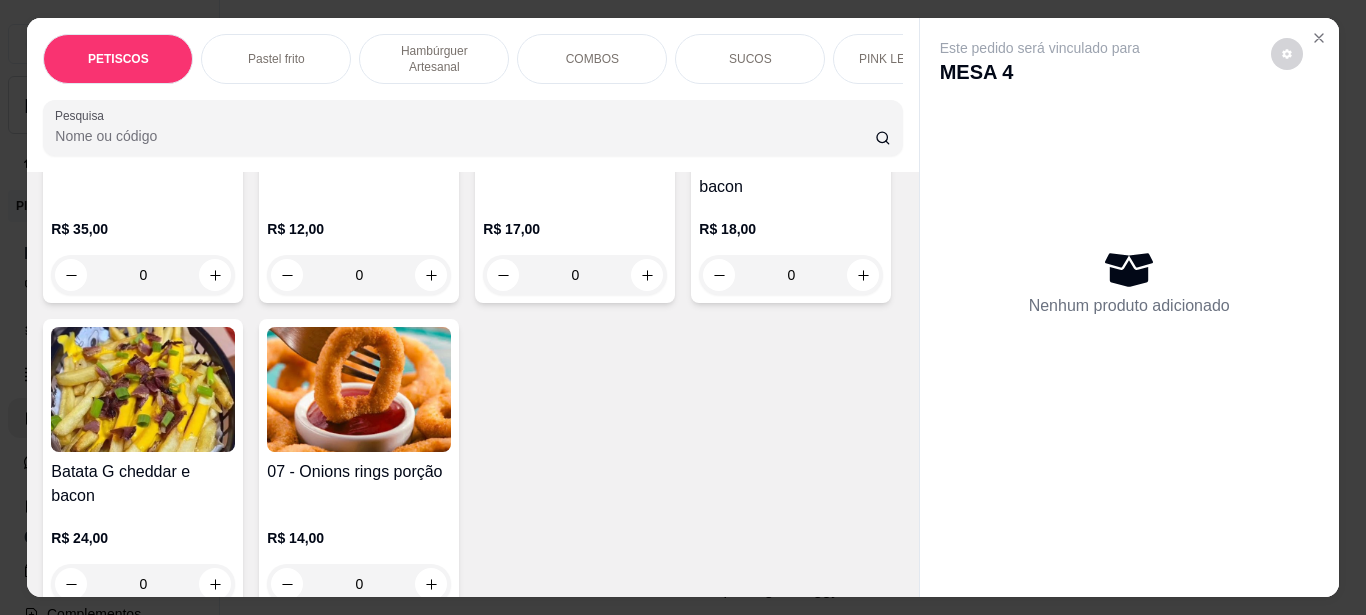 scroll, scrollTop: 300, scrollLeft: 0, axis: vertical 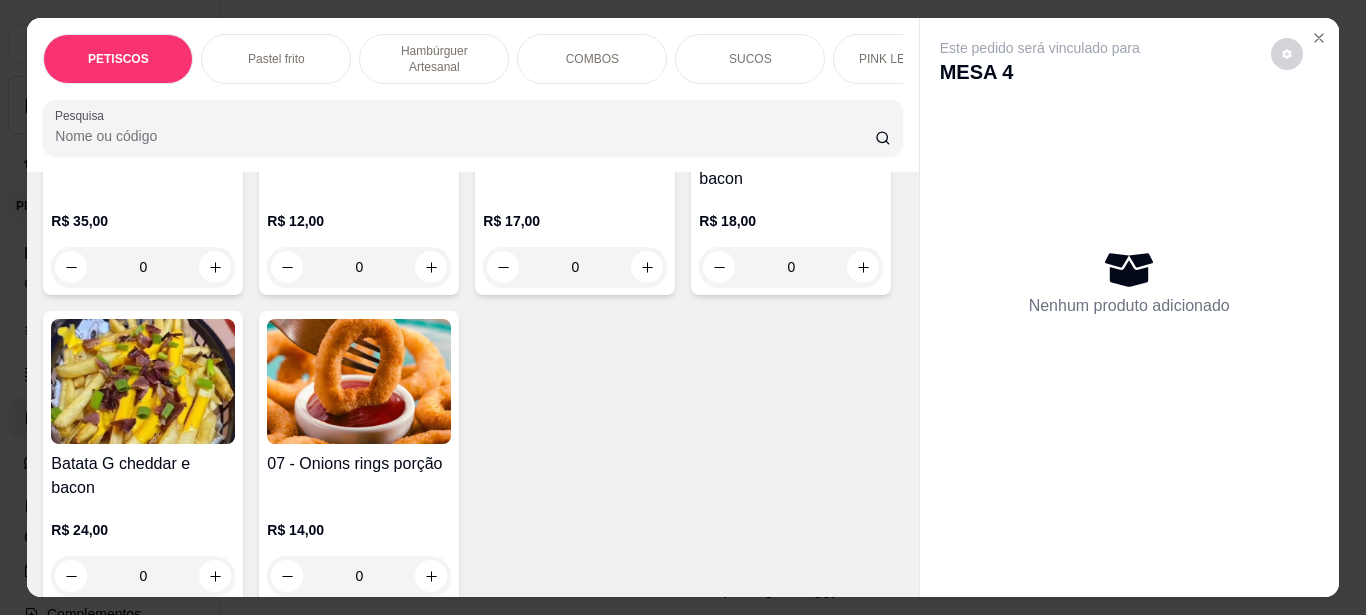 click at bounding box center [359, 381] 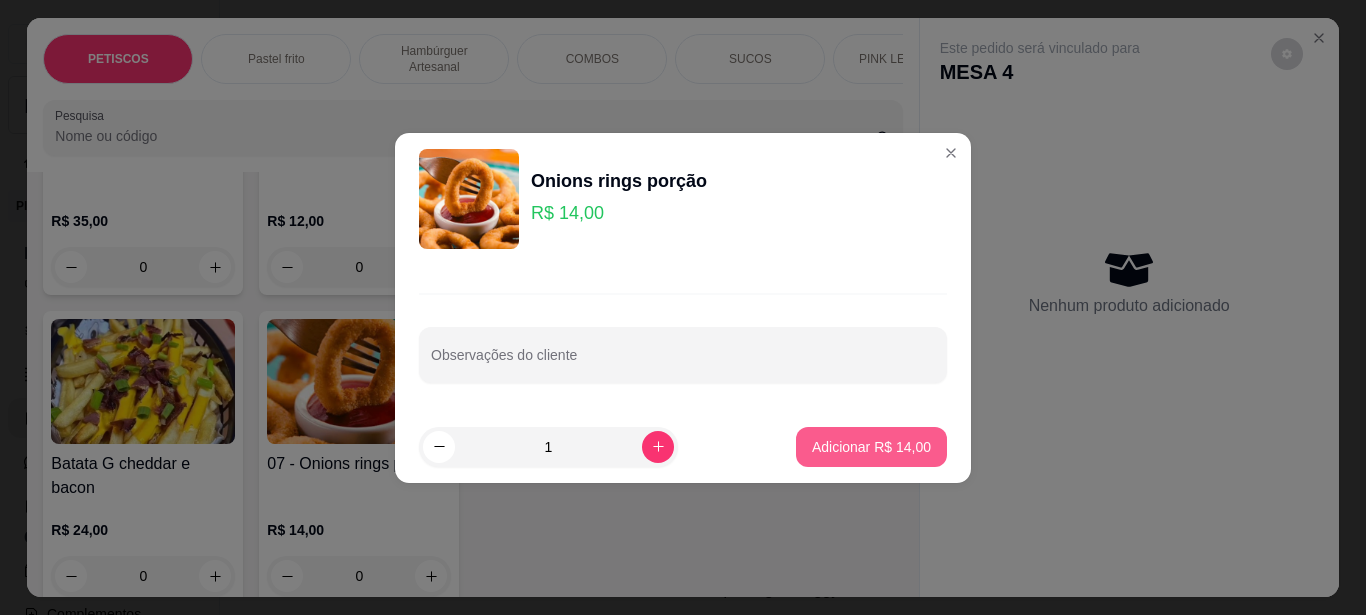 click on "Adicionar   R$ 14,00" at bounding box center [871, 447] 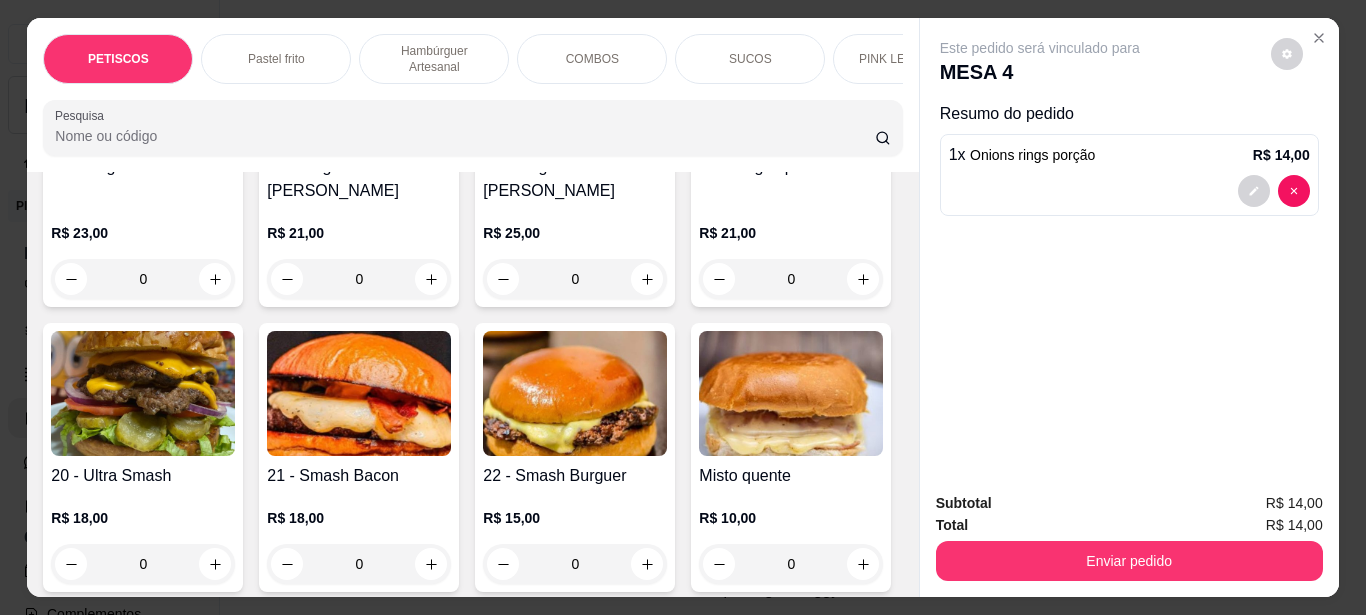 scroll, scrollTop: 2500, scrollLeft: 0, axis: vertical 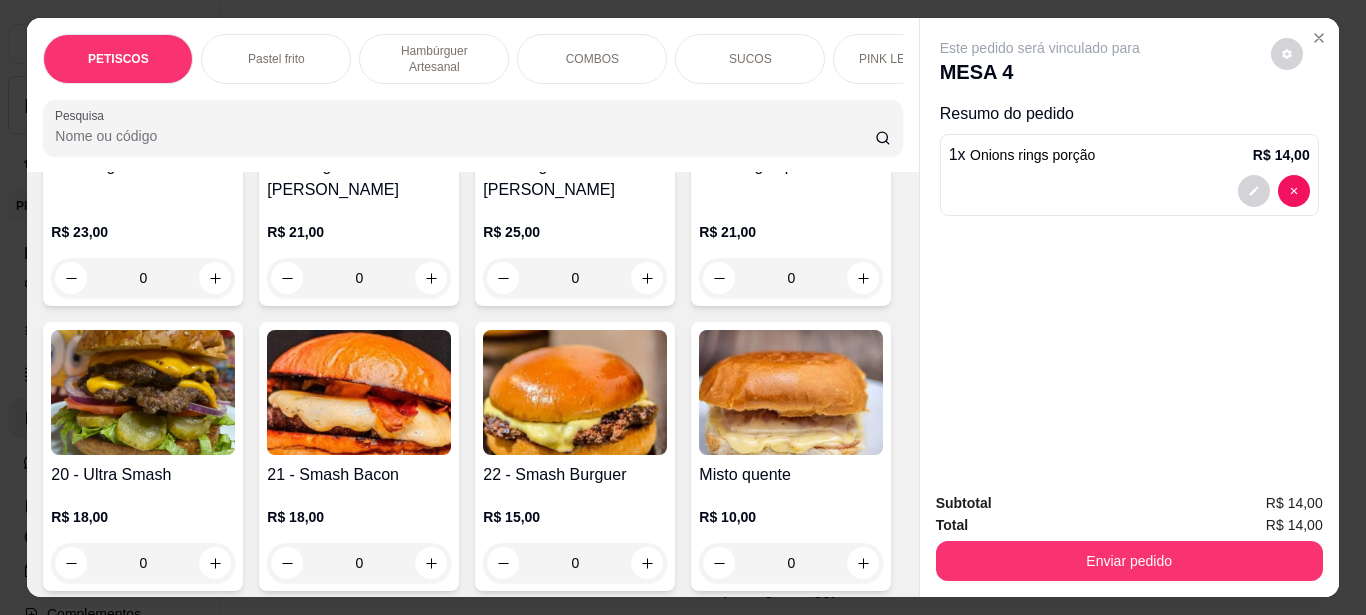 click at bounding box center (359, 83) 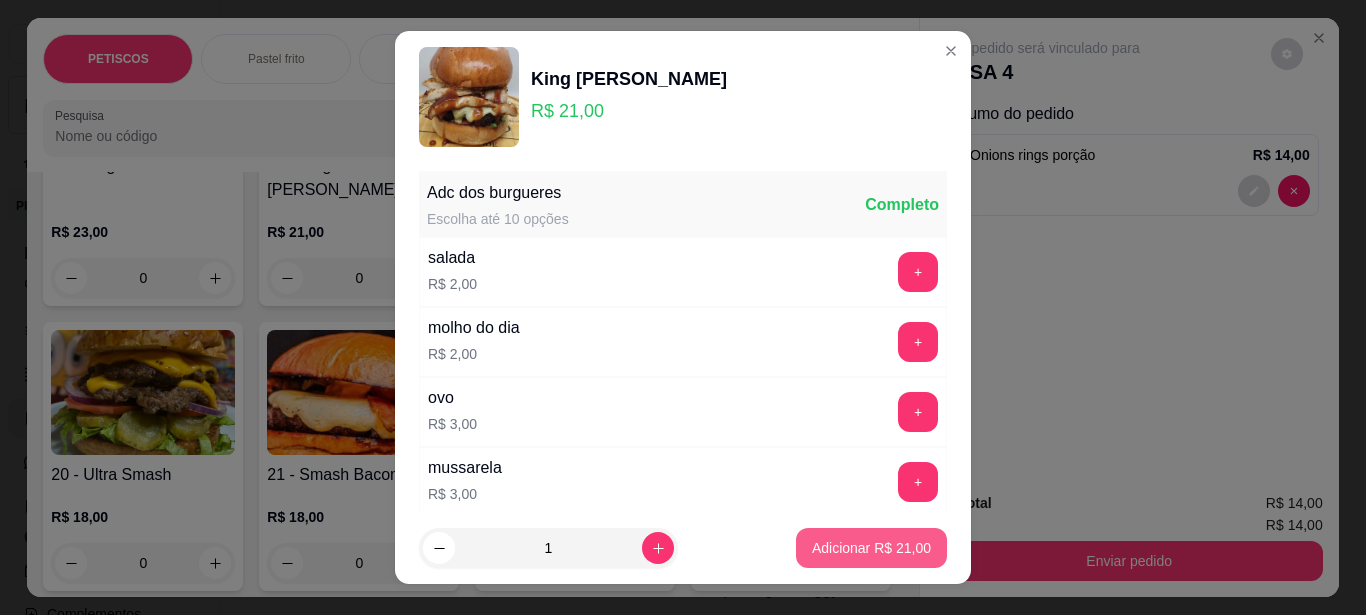 click on "Adicionar   R$ 21,00" at bounding box center [871, 548] 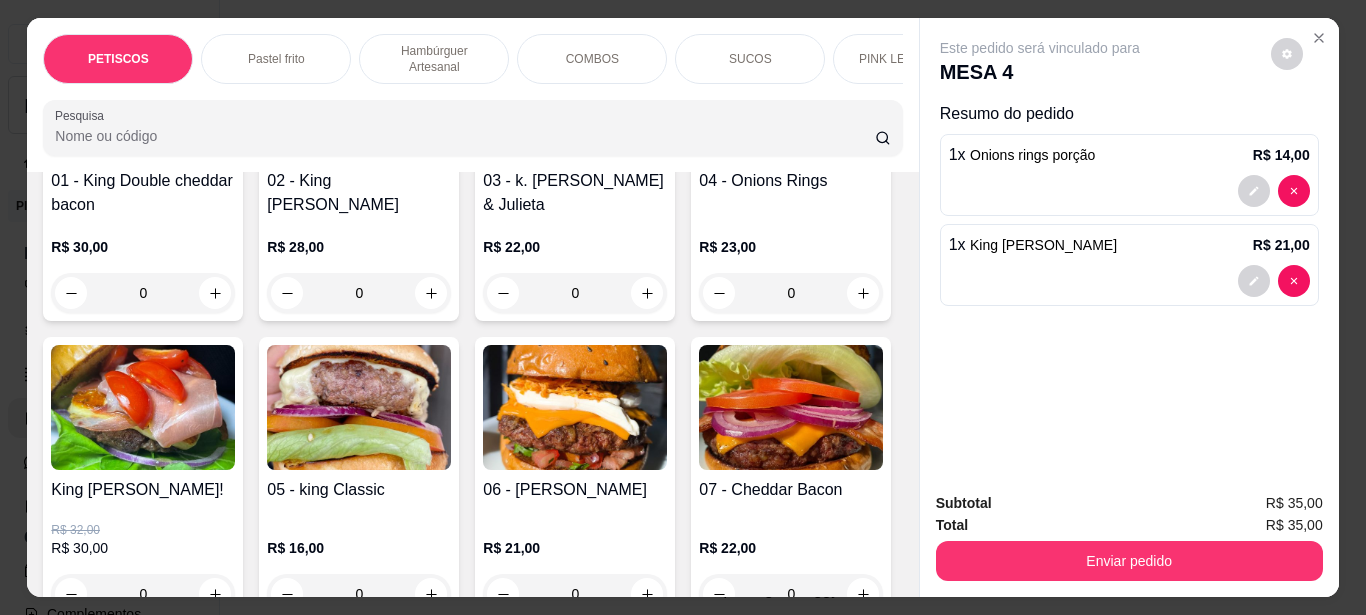 scroll, scrollTop: 1500, scrollLeft: 0, axis: vertical 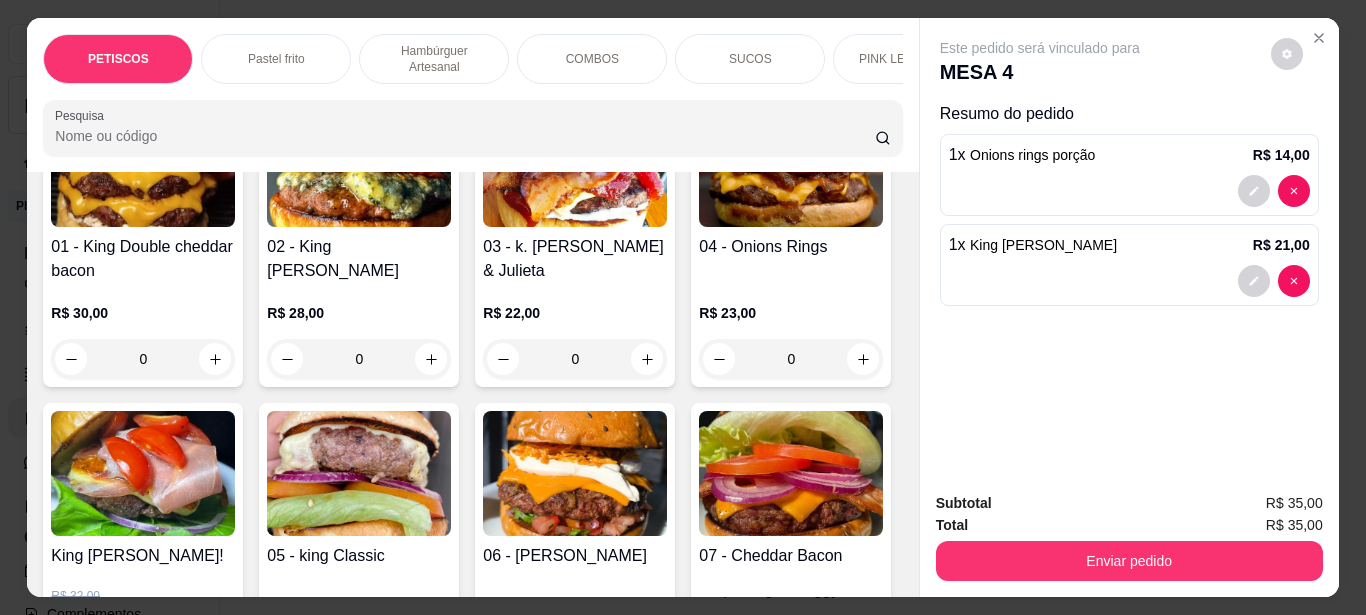 click at bounding box center (791, 164) 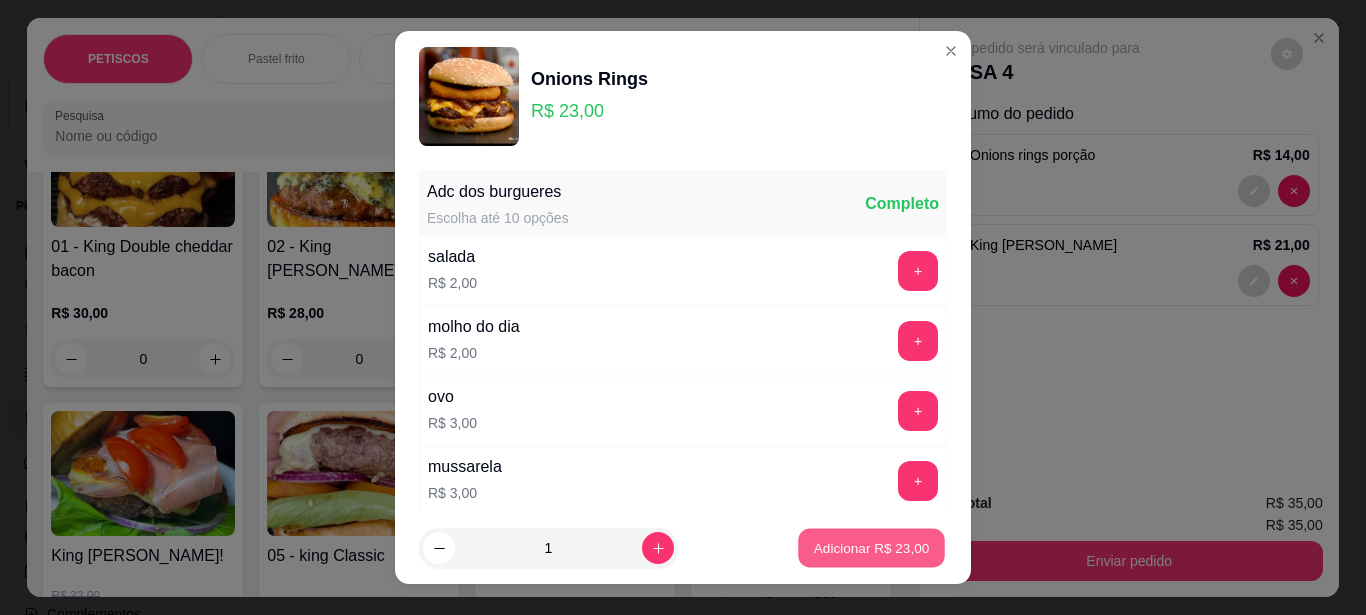 click on "Adicionar   R$ 23,00" at bounding box center (872, 548) 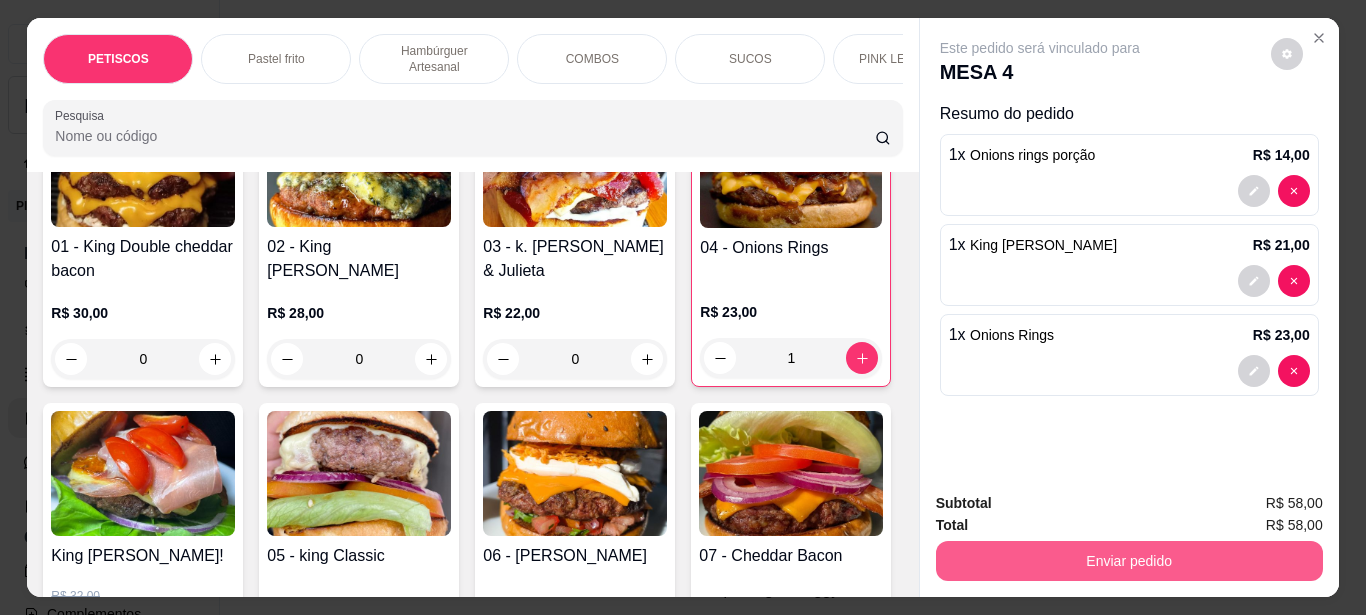 click on "Enviar pedido" at bounding box center [1129, 561] 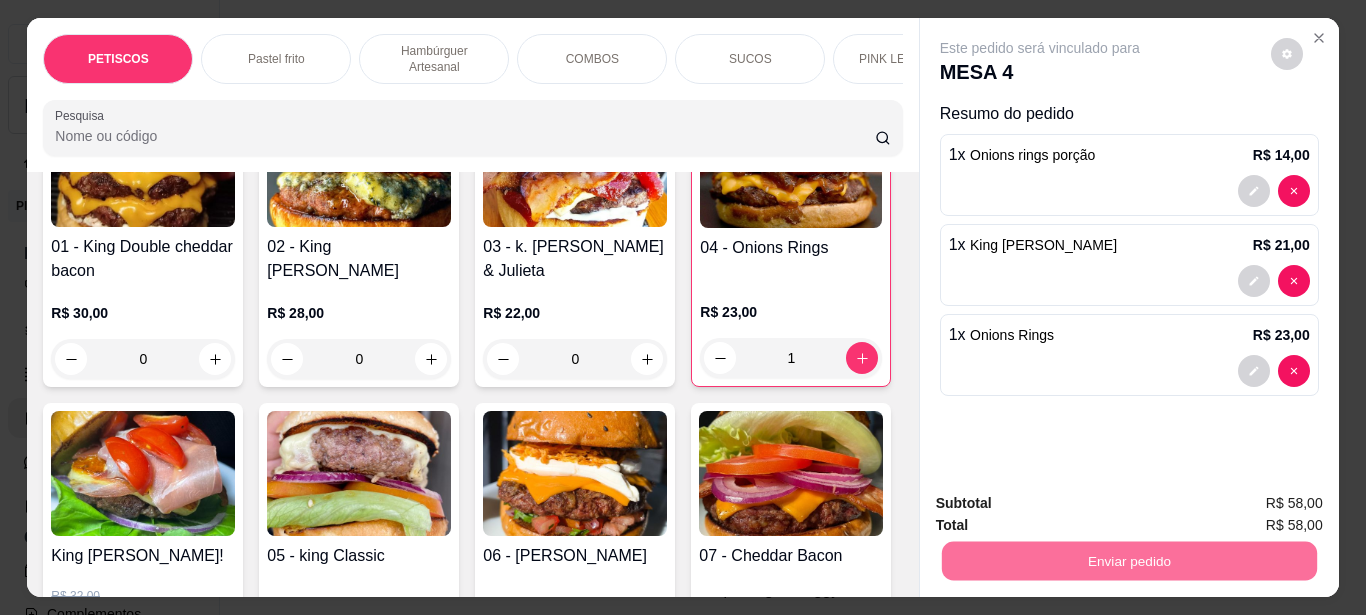 click on "Não registrar e enviar pedido" at bounding box center [1063, 504] 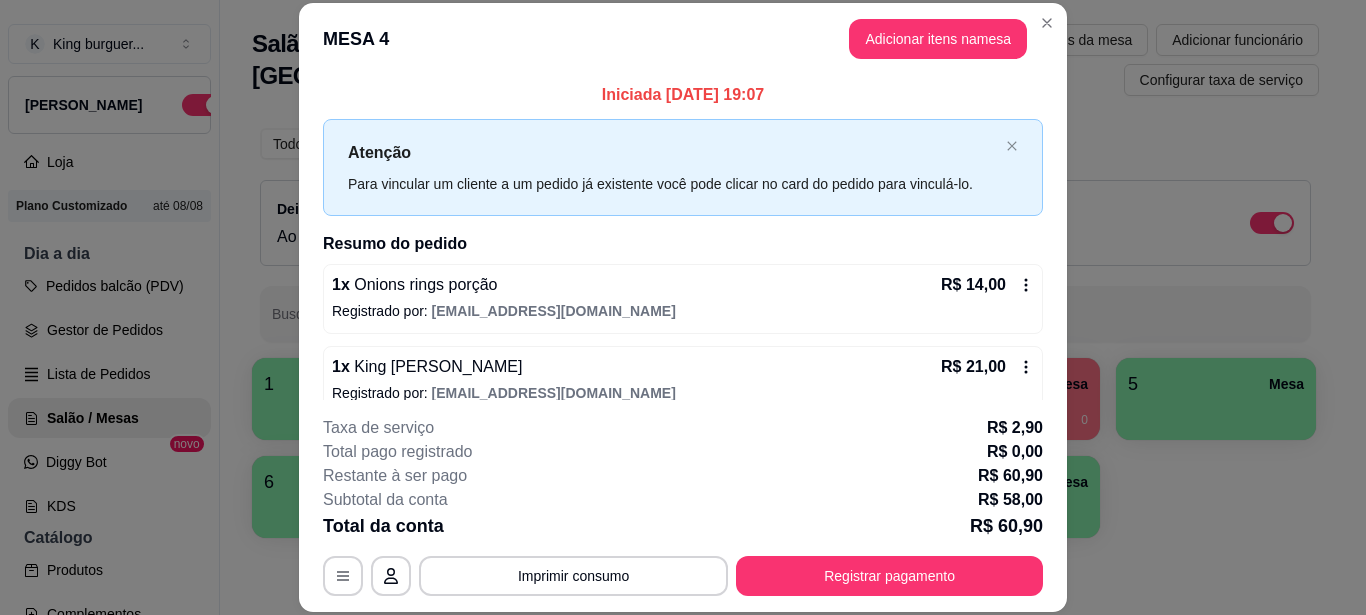 scroll, scrollTop: 106, scrollLeft: 0, axis: vertical 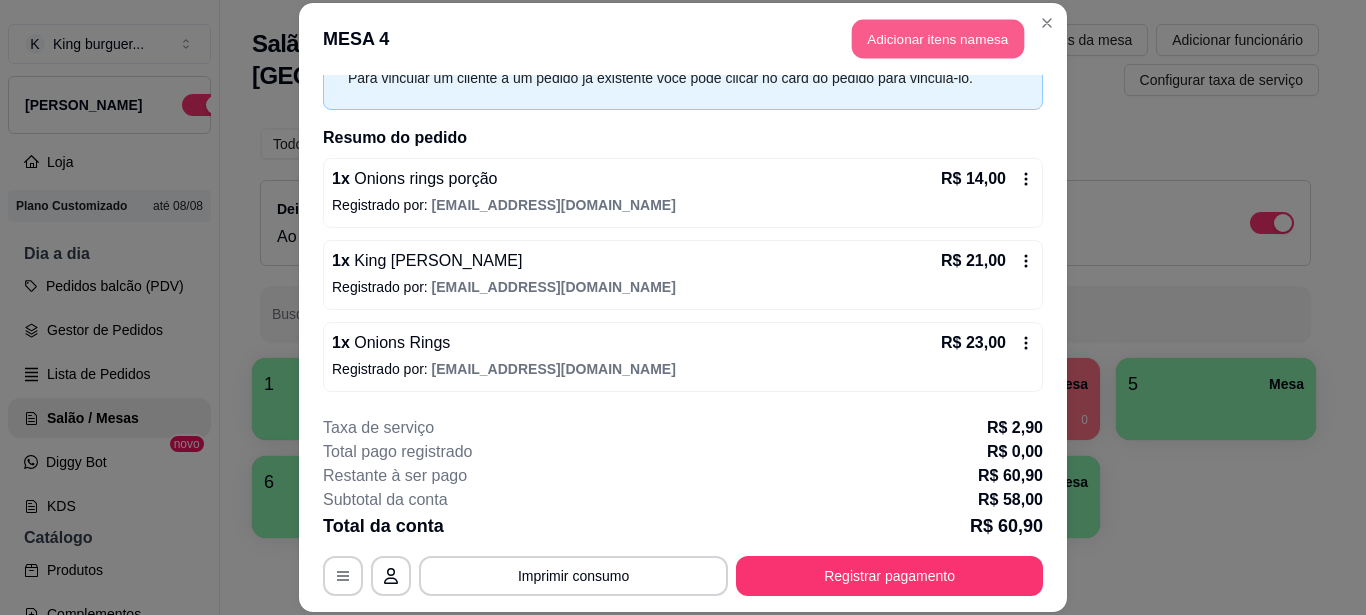 click on "Adicionar itens na  mesa" at bounding box center [938, 39] 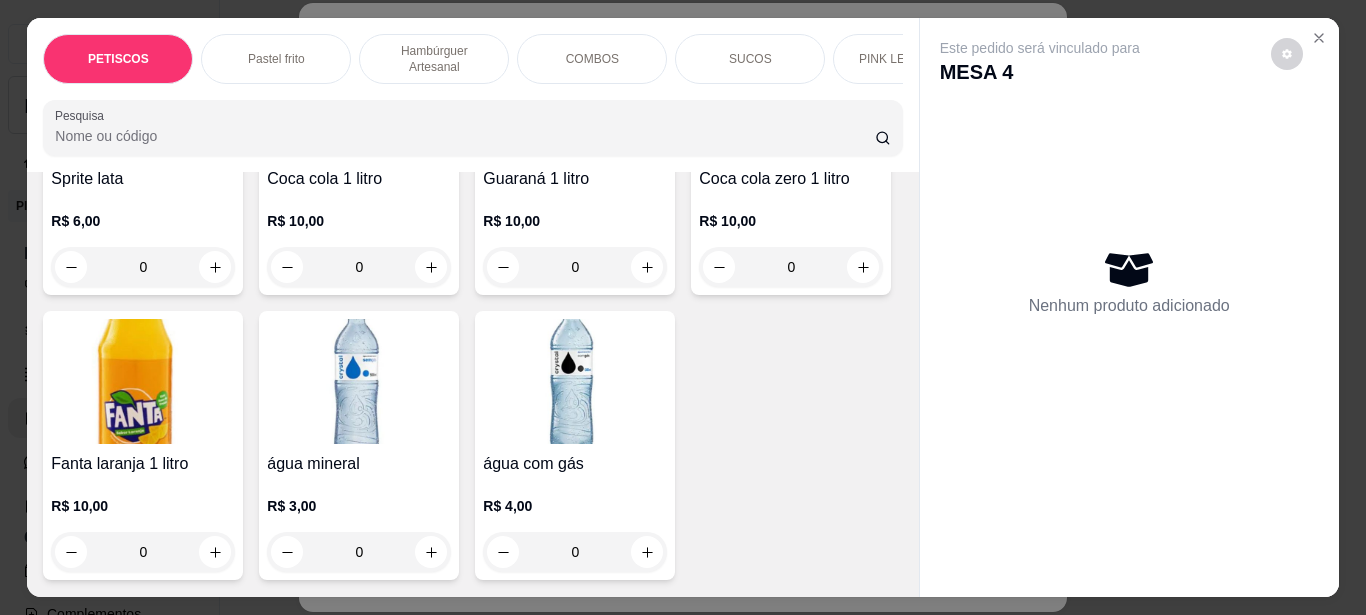 scroll, scrollTop: 5800, scrollLeft: 0, axis: vertical 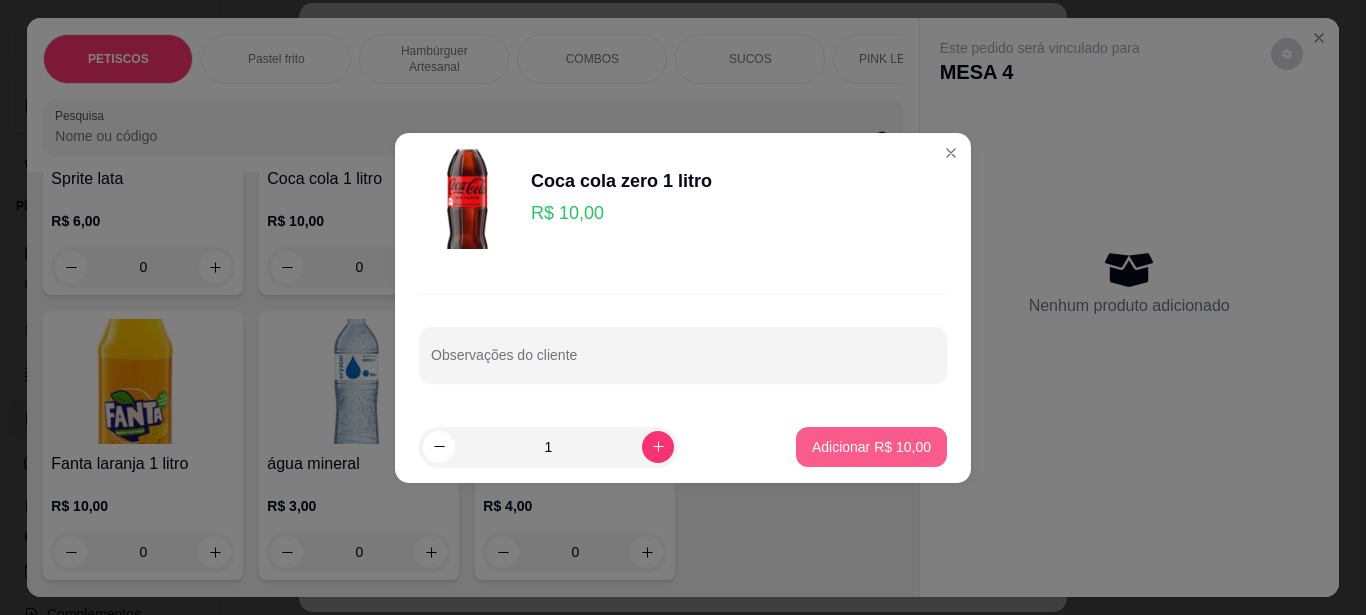 click on "Adicionar   R$ 10,00" at bounding box center (871, 447) 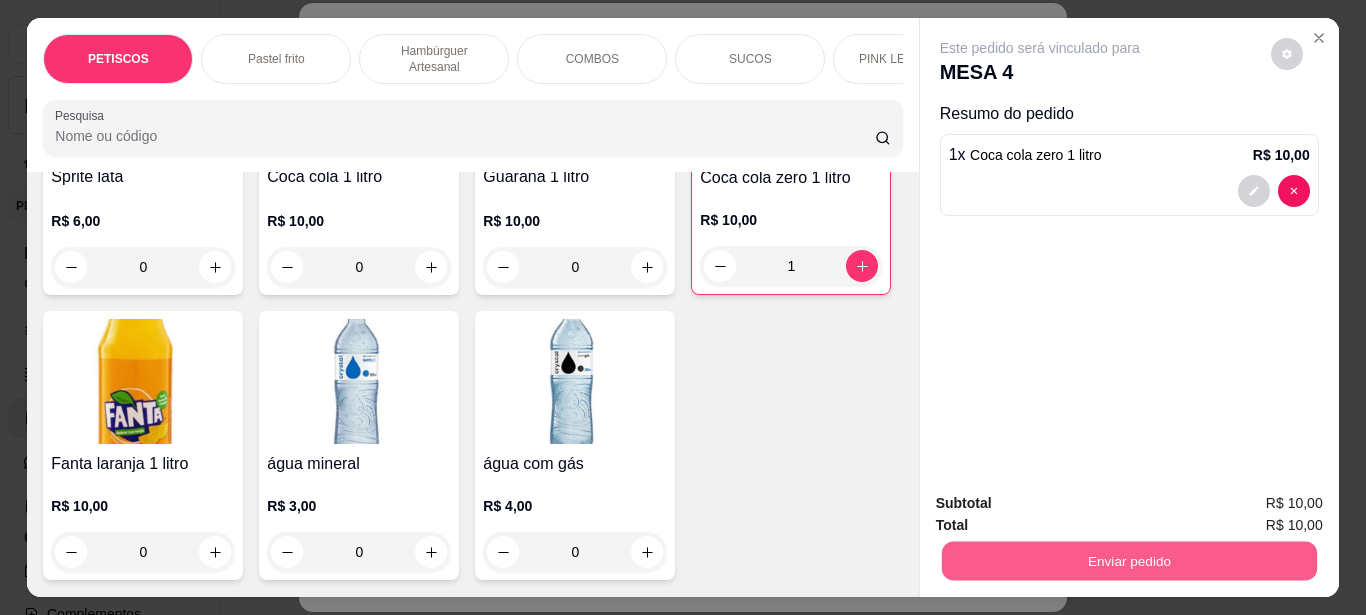 click on "Enviar pedido" at bounding box center (1128, 560) 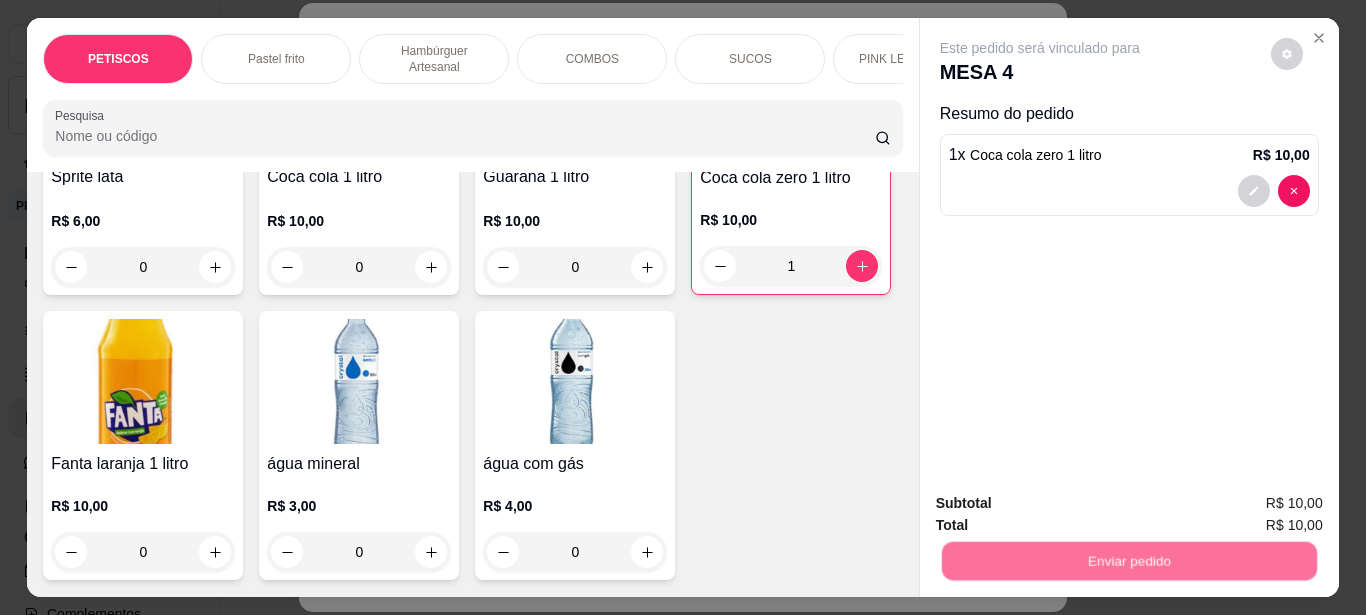 click on "Não registrar e enviar pedido" at bounding box center [1063, 504] 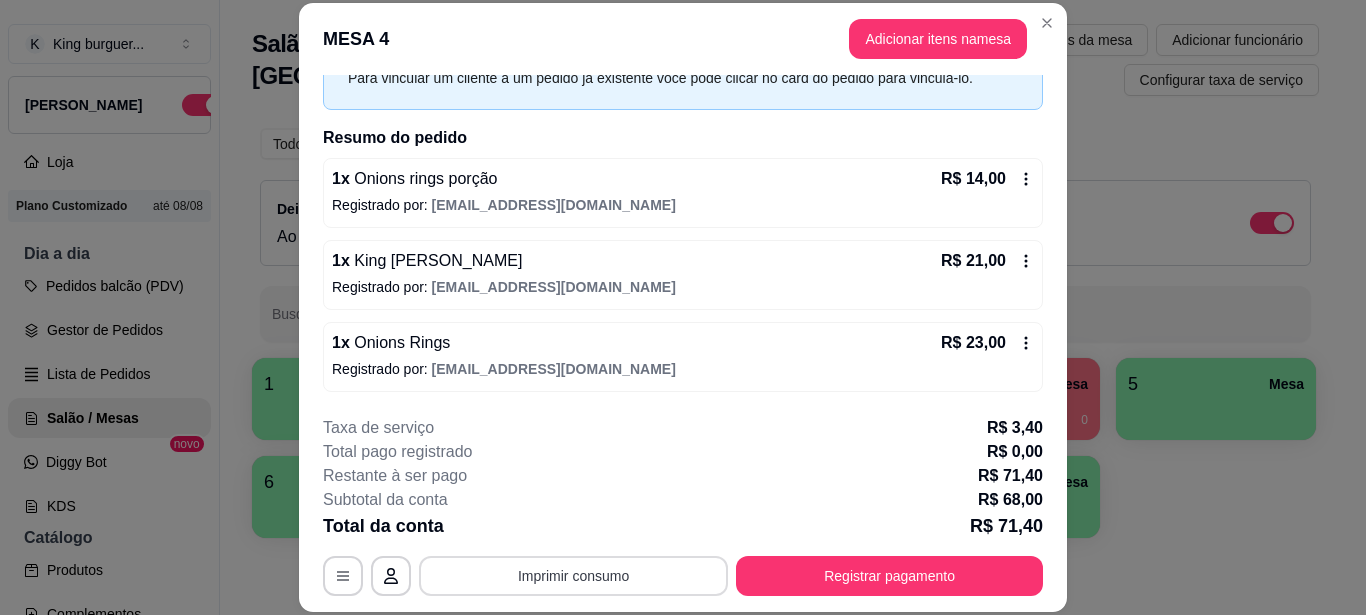 click on "Imprimir consumo" at bounding box center [573, 576] 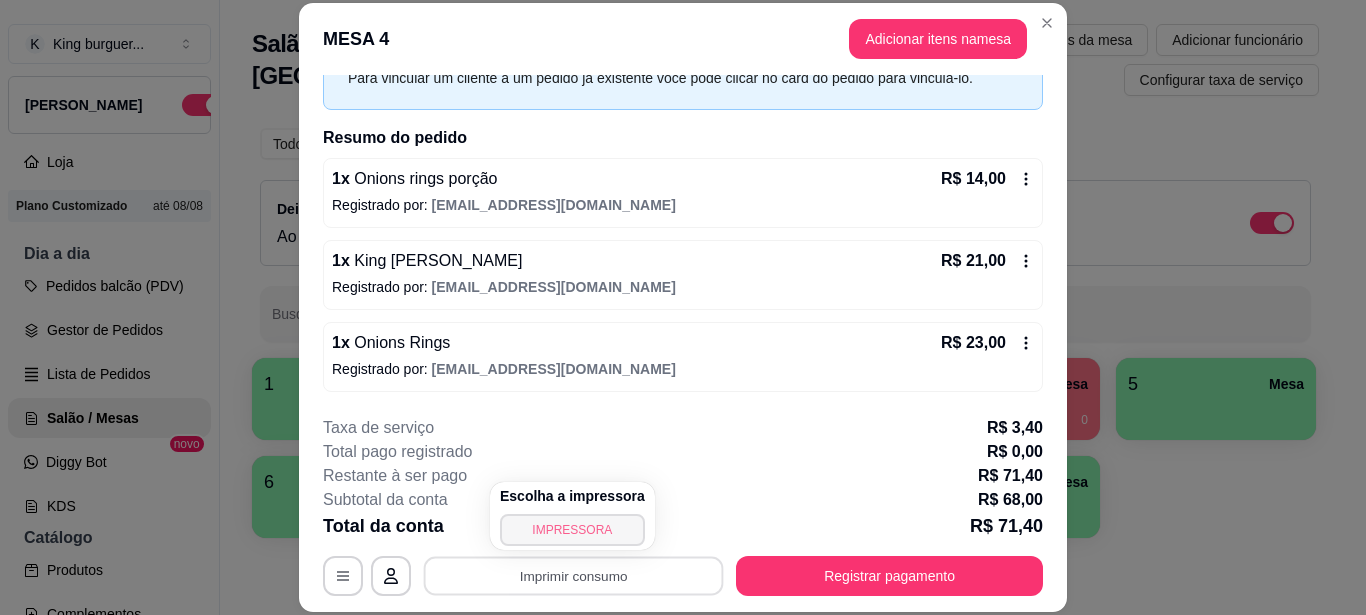 click on "IMPRESSORA" at bounding box center [572, 530] 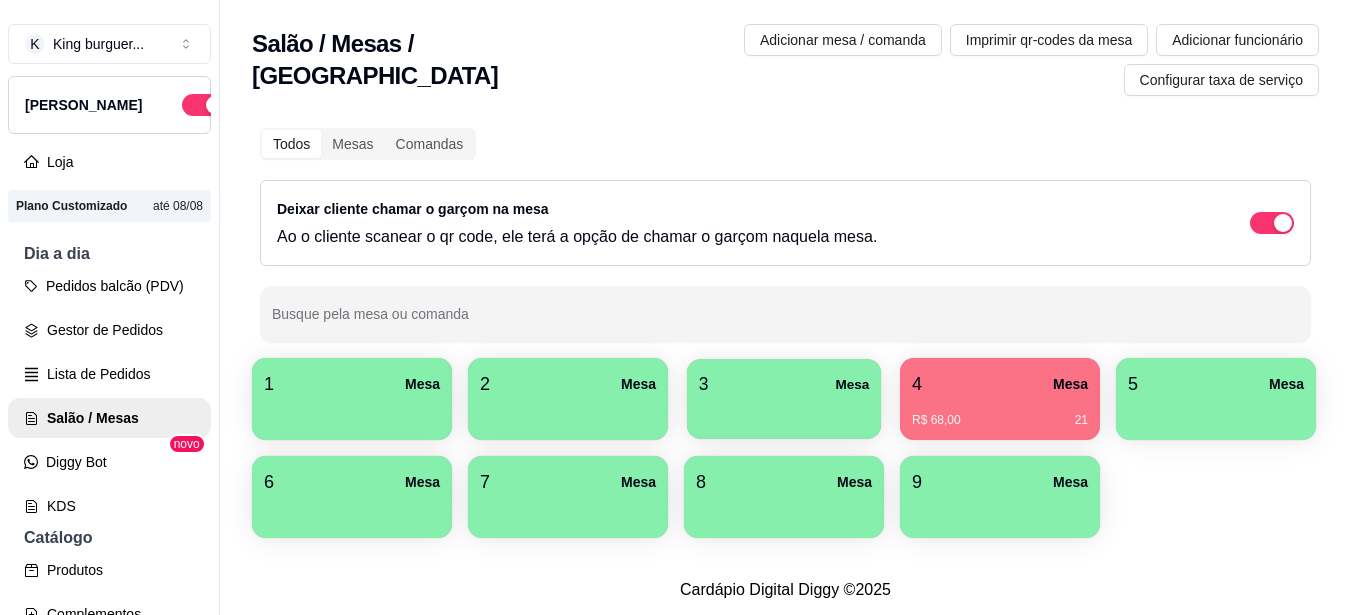 click on "3 Mesa" at bounding box center (784, 384) 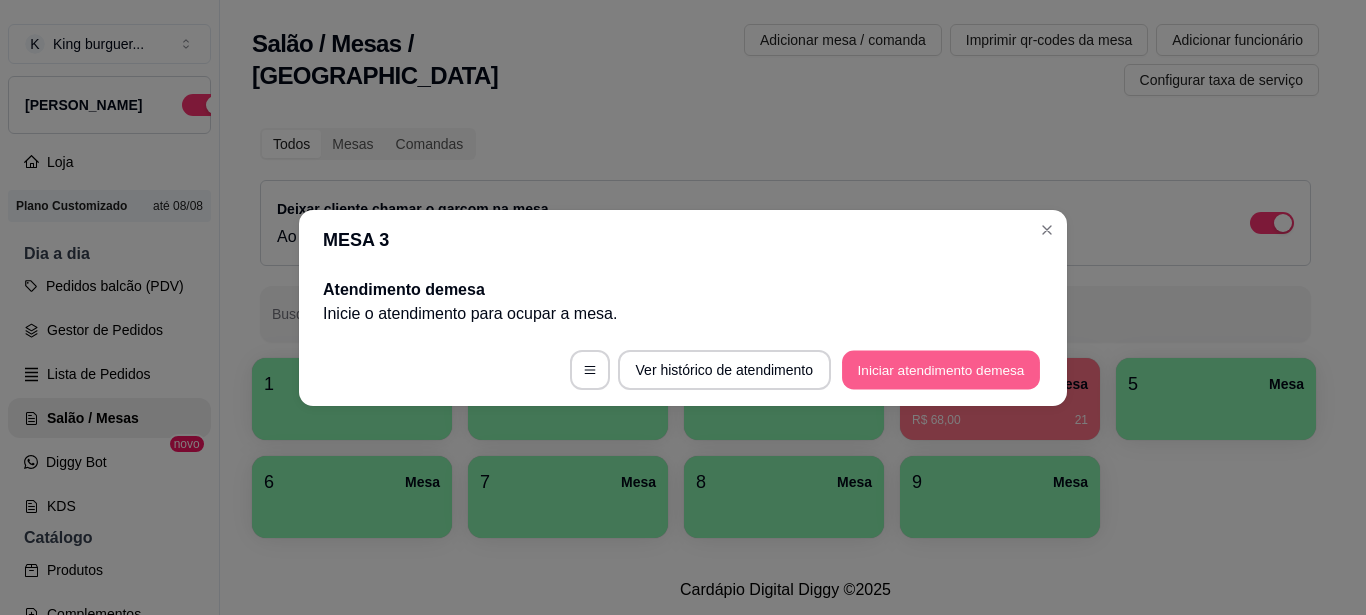 click on "Iniciar atendimento de  mesa" at bounding box center [941, 369] 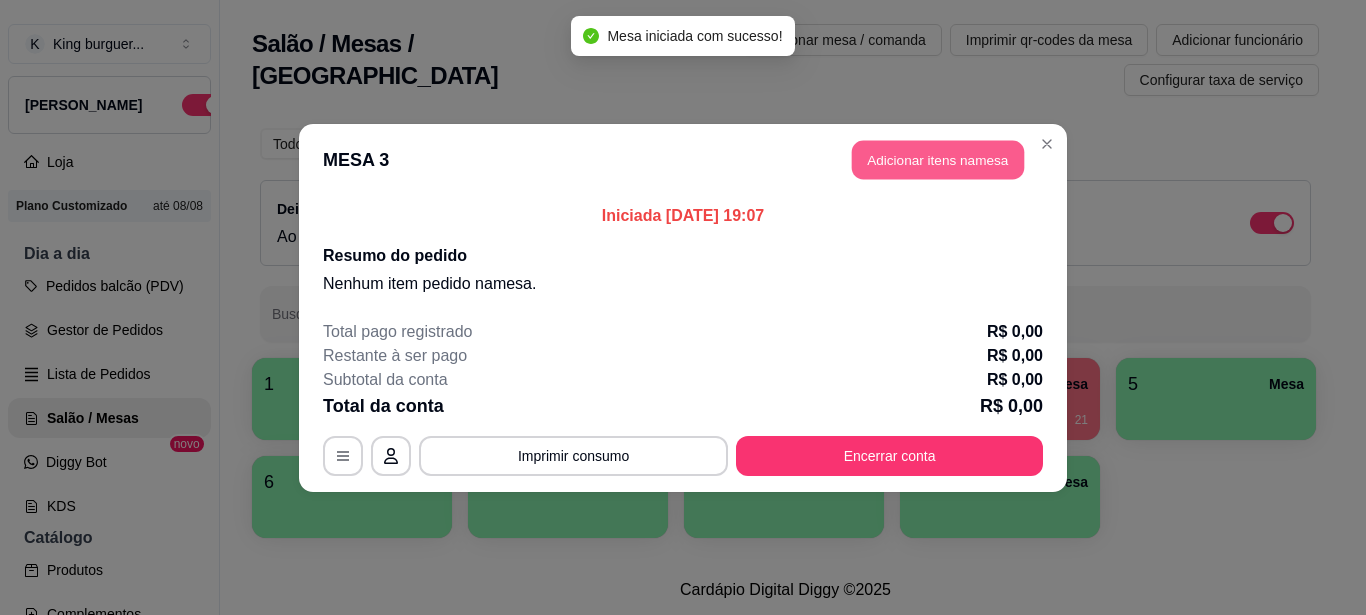 click on "Adicionar itens na  mesa" at bounding box center [938, 159] 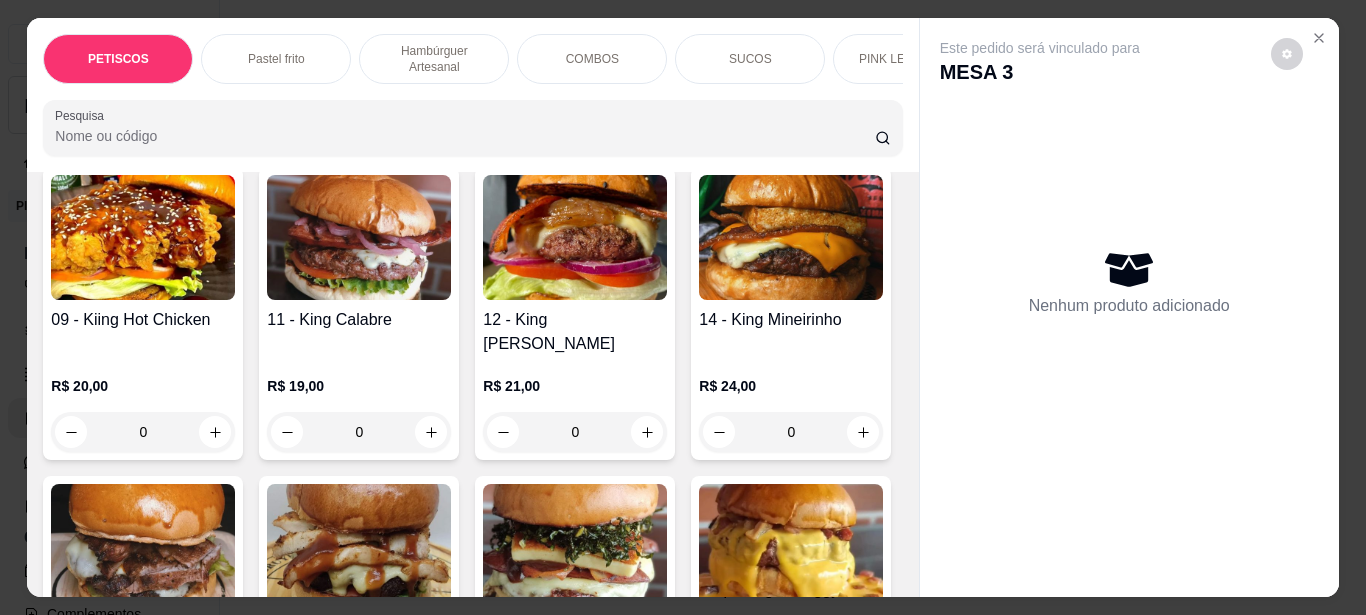 scroll, scrollTop: 2100, scrollLeft: 0, axis: vertical 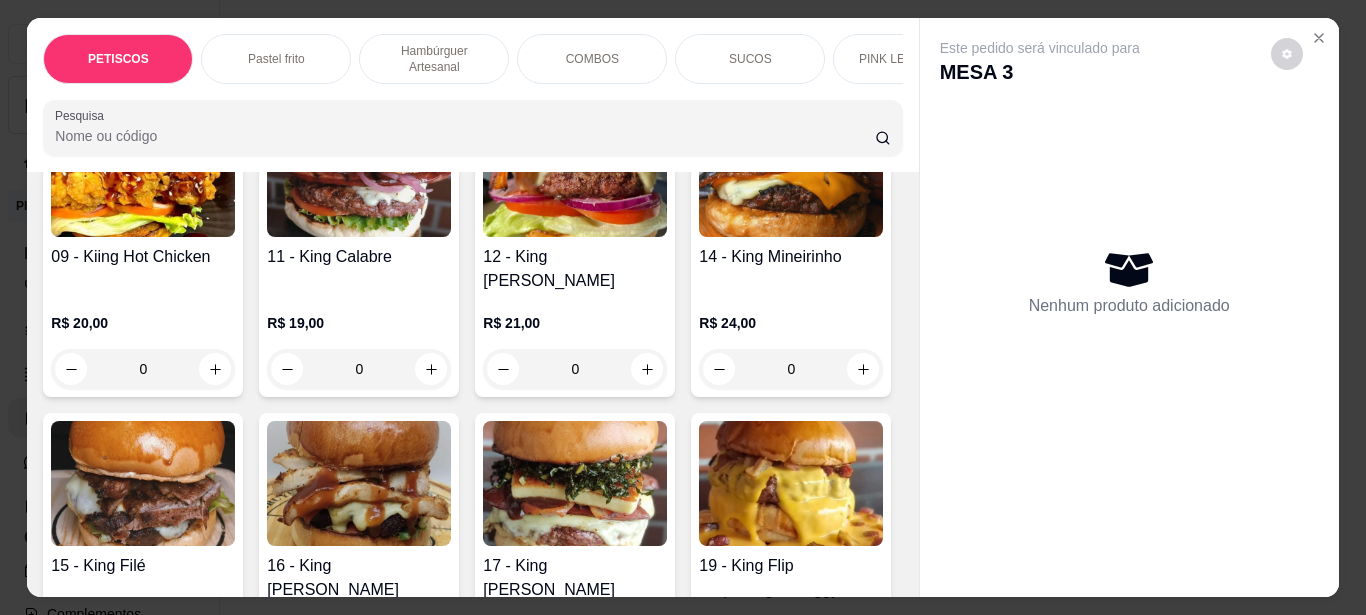 click at bounding box center (575, -127) 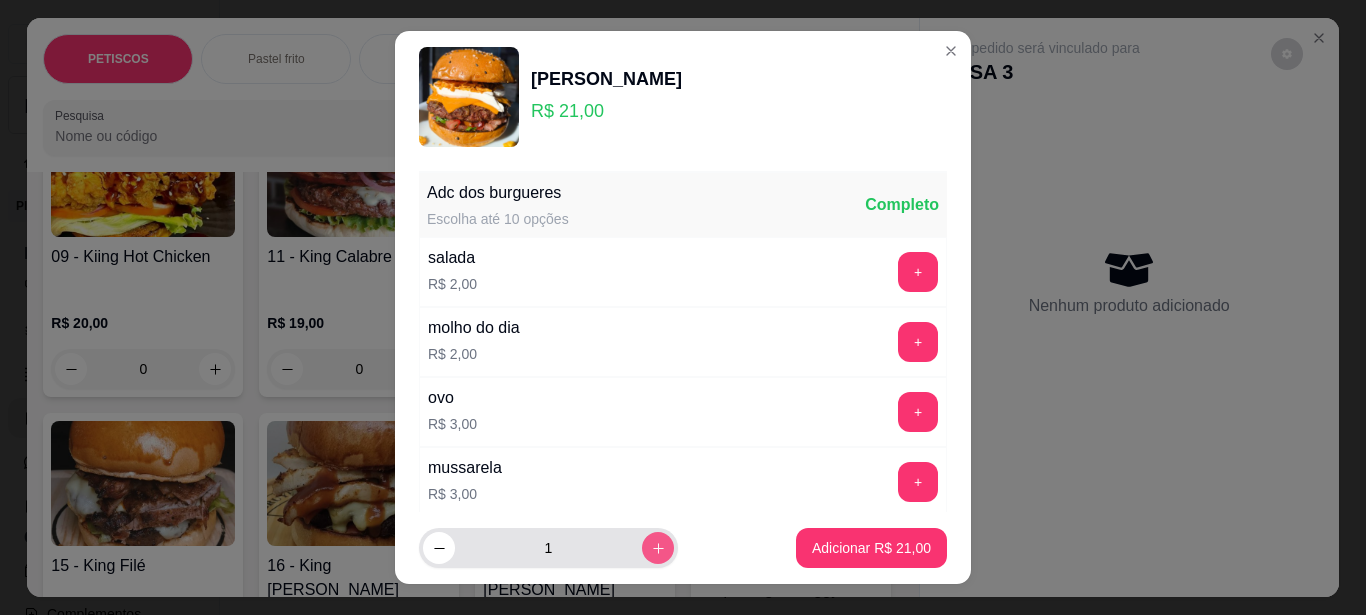 click 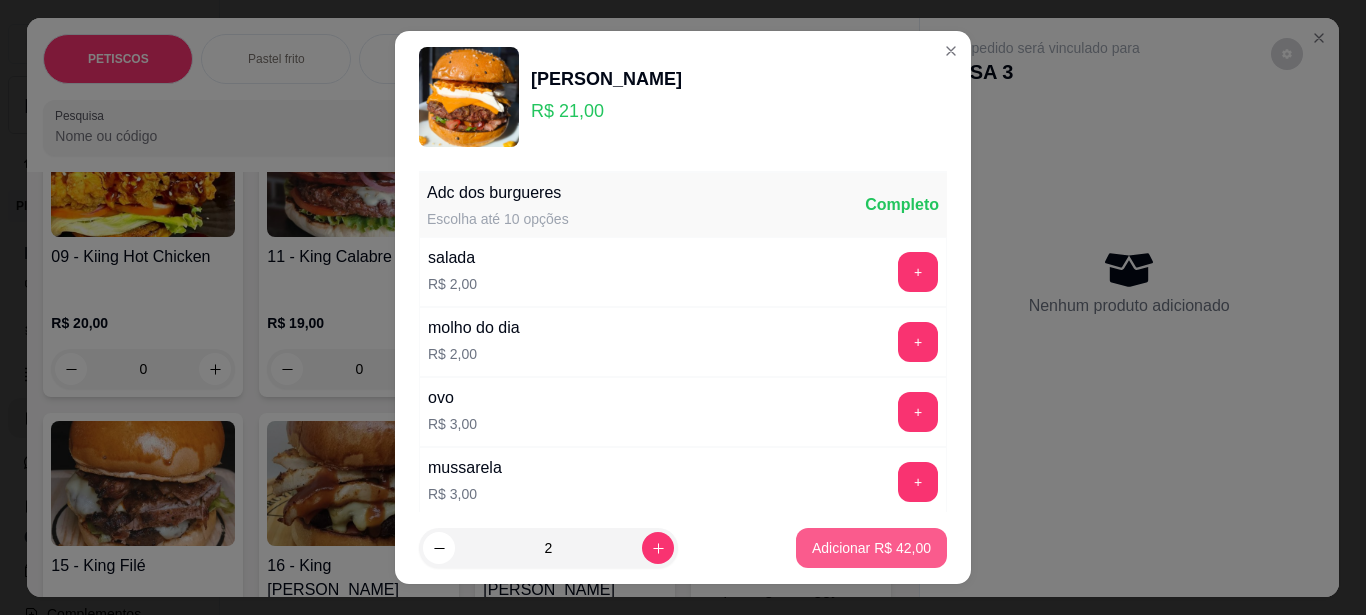 click on "Adicionar   R$ 42,00" at bounding box center [871, 548] 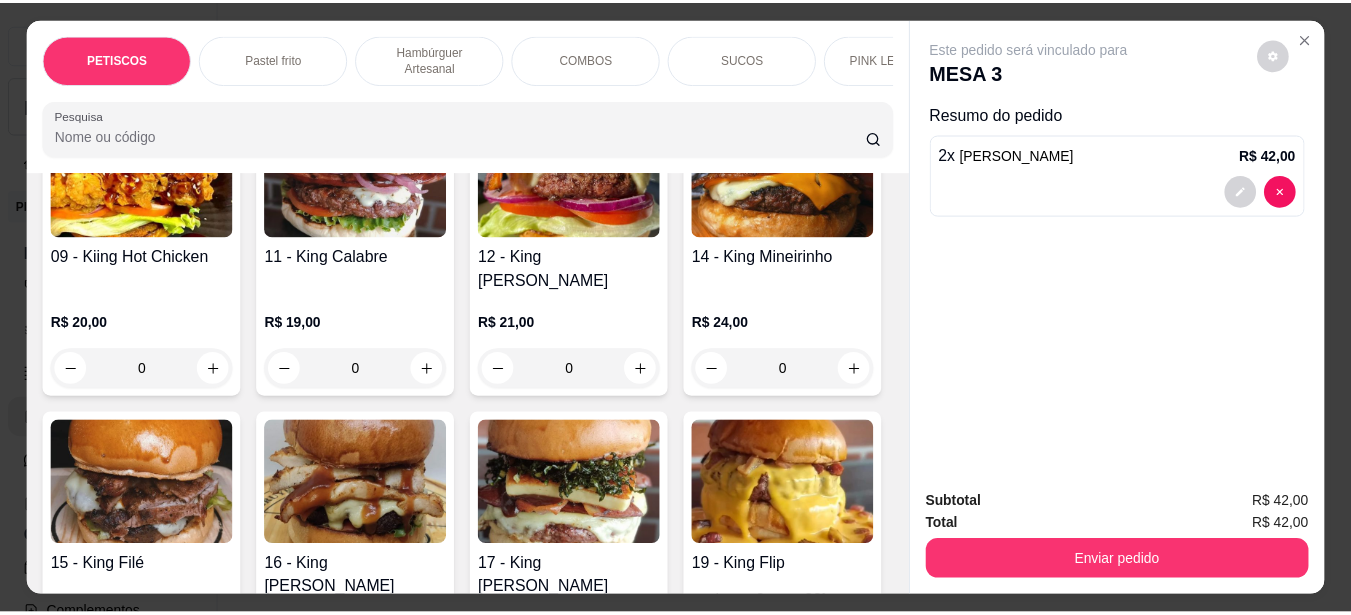 scroll, scrollTop: 2101, scrollLeft: 0, axis: vertical 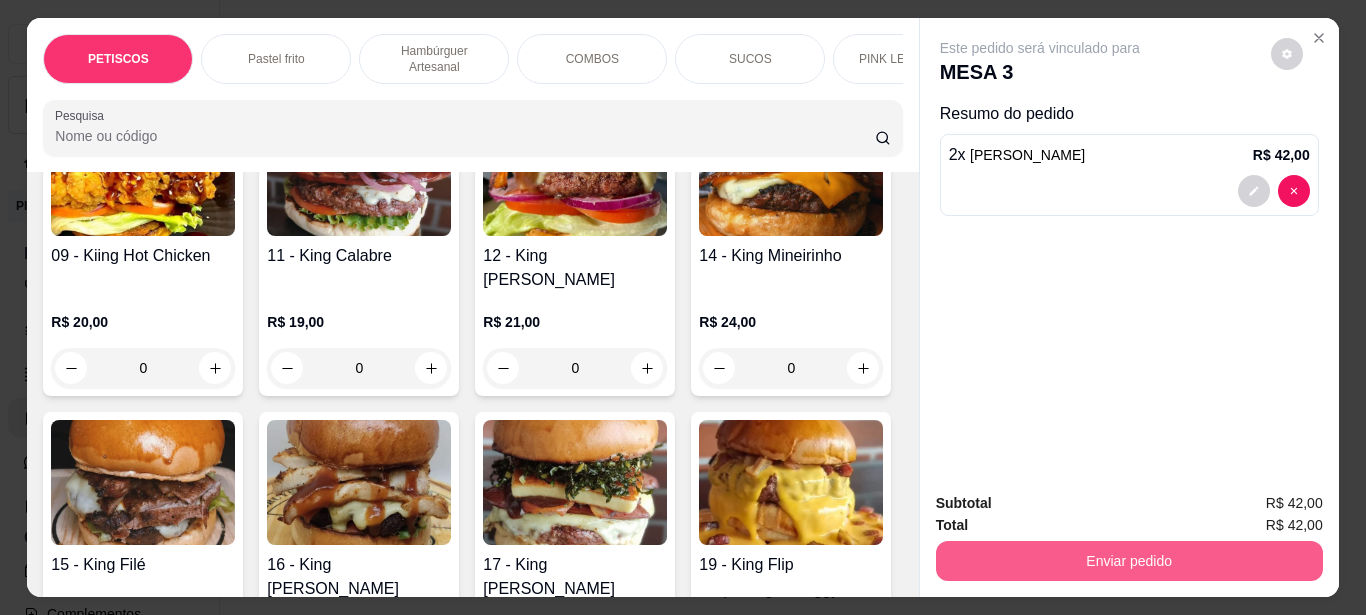 click on "Enviar pedido" at bounding box center (1129, 561) 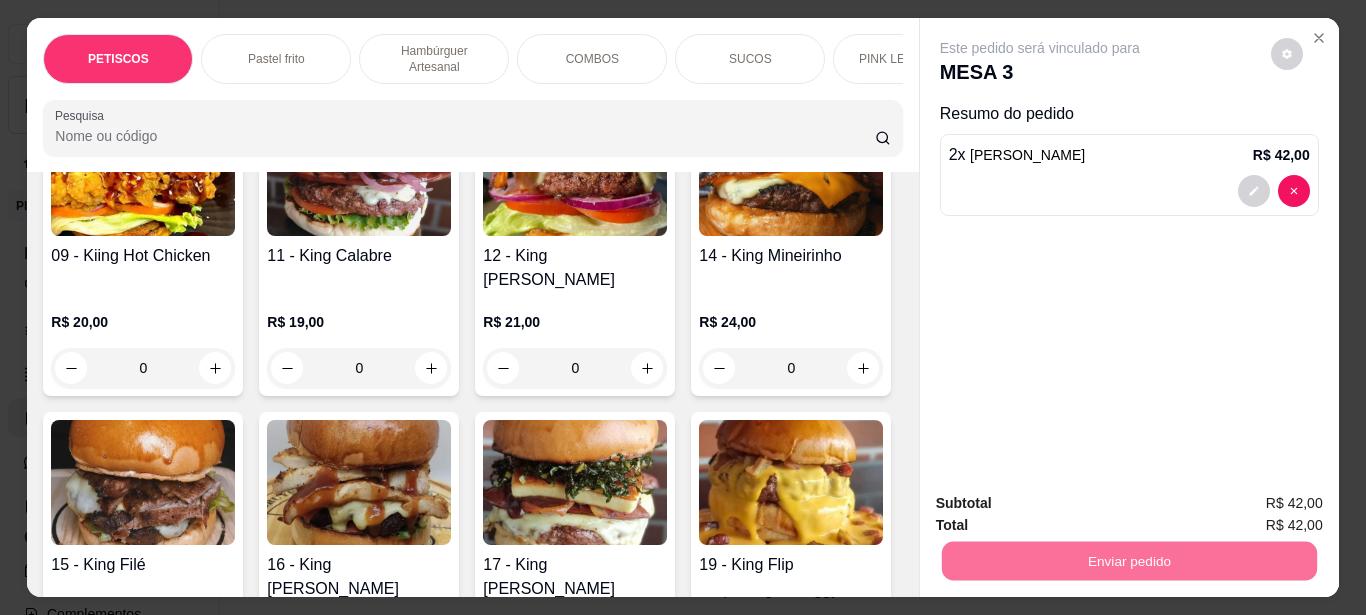 click on "Não registrar e enviar pedido" at bounding box center [1063, 504] 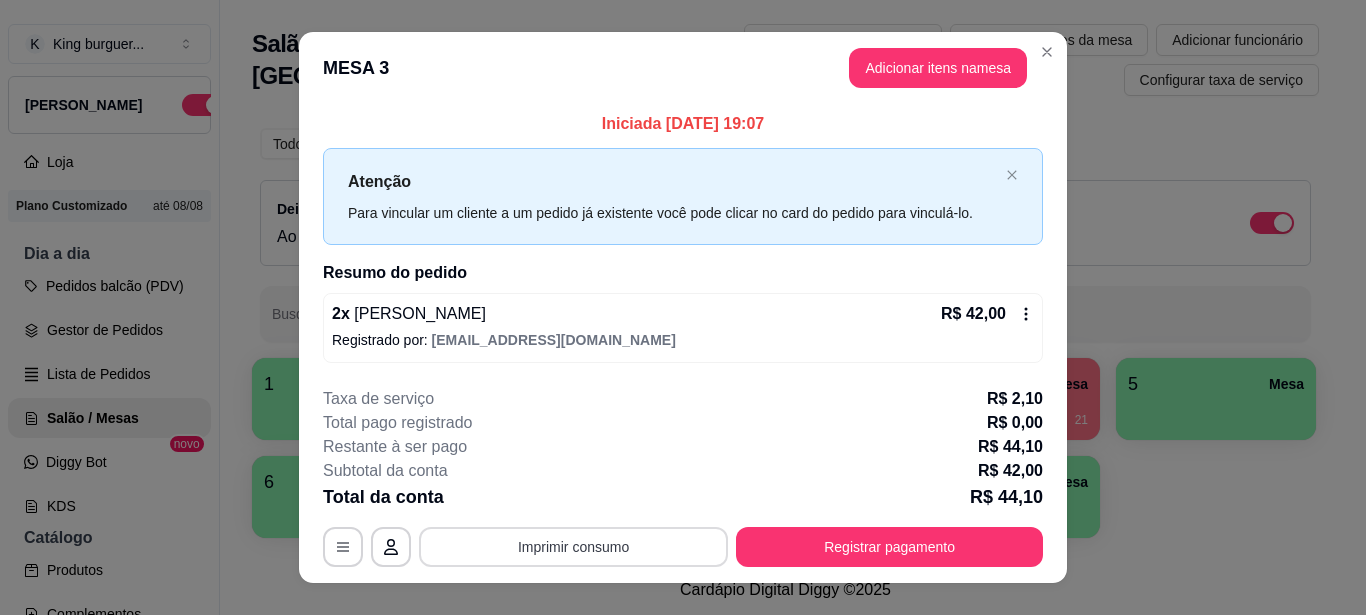 click on "Imprimir consumo" at bounding box center (573, 547) 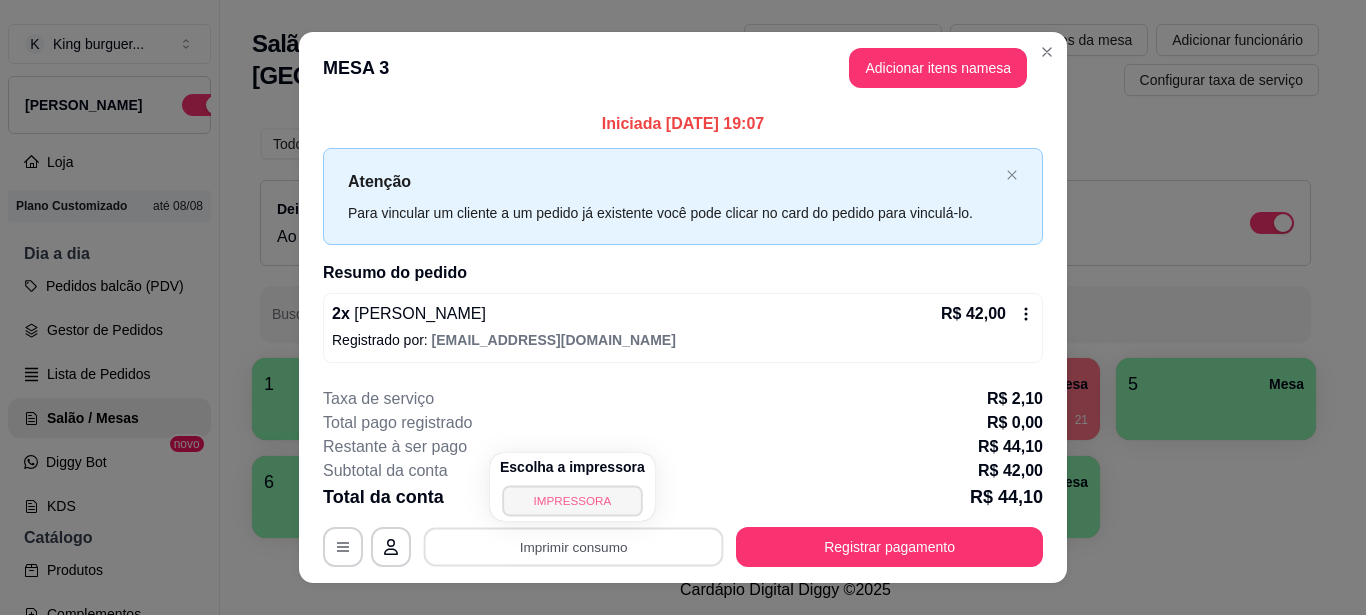 click on "IMPRESSORA" at bounding box center (572, 500) 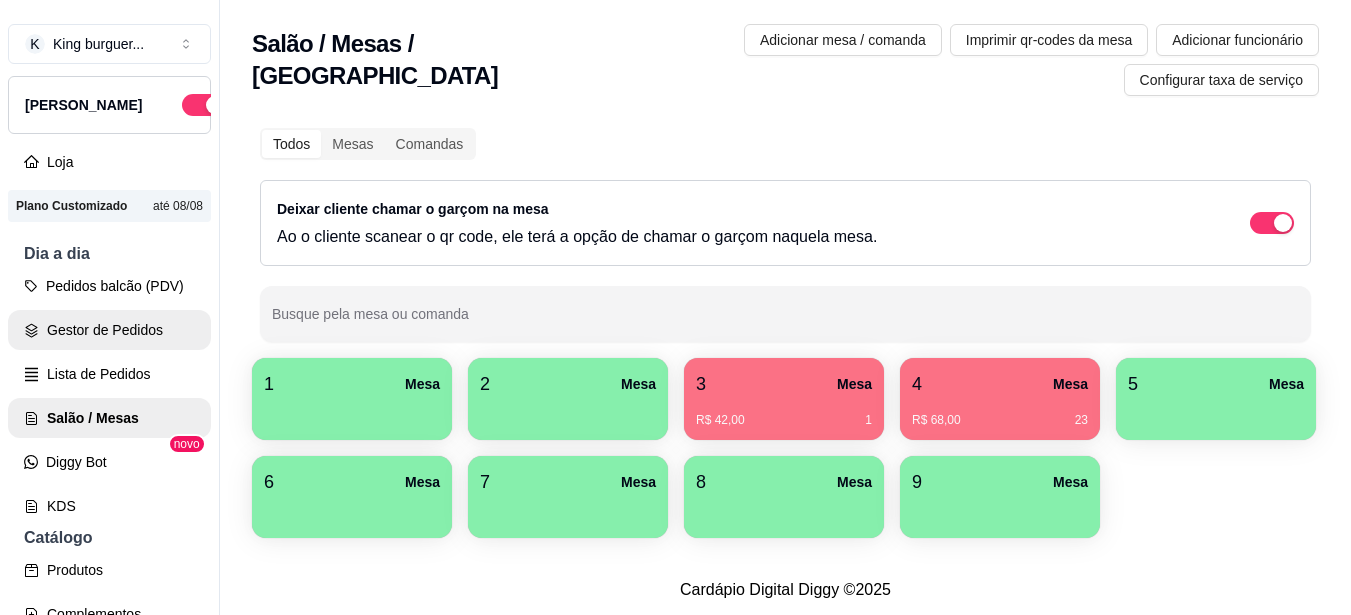 click on "Gestor de Pedidos" at bounding box center [109, 330] 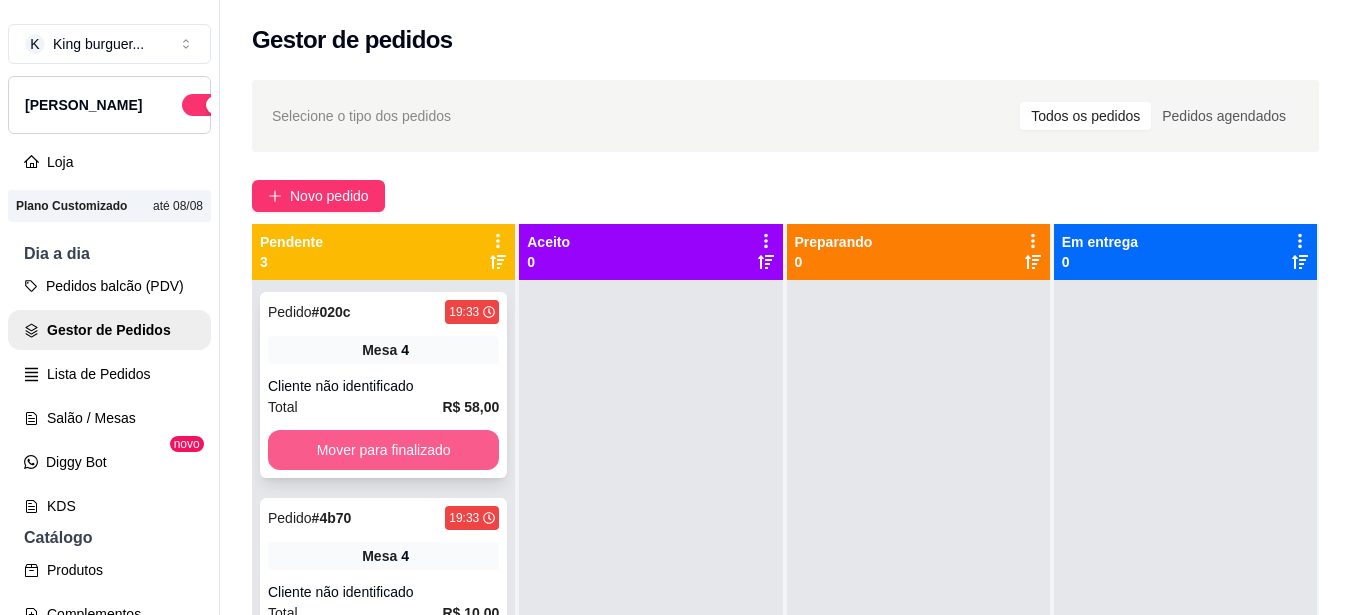 click on "Mover para finalizado" at bounding box center [383, 450] 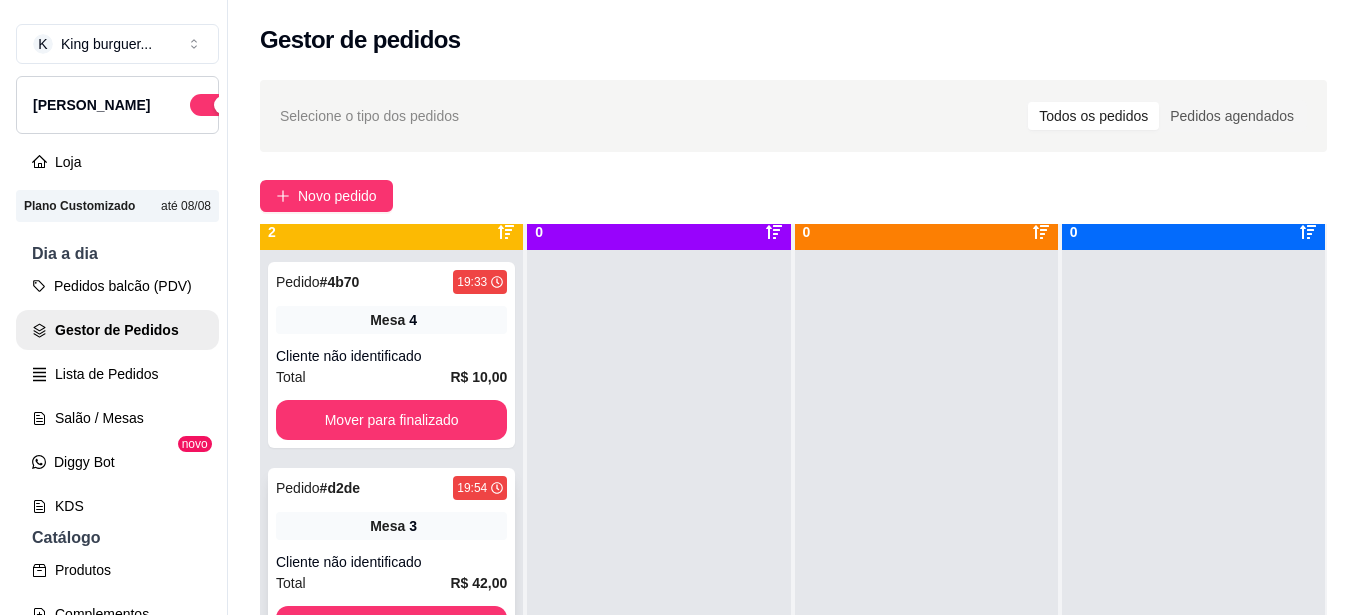 scroll, scrollTop: 56, scrollLeft: 0, axis: vertical 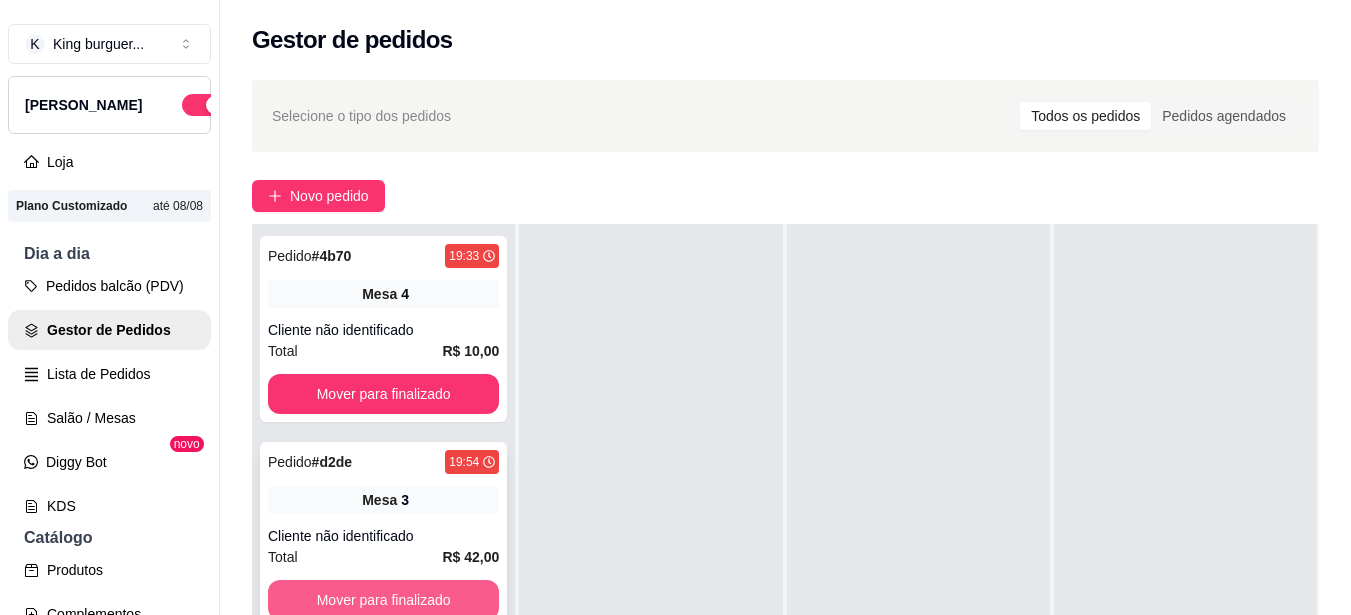 click on "Mover para finalizado" at bounding box center [383, 600] 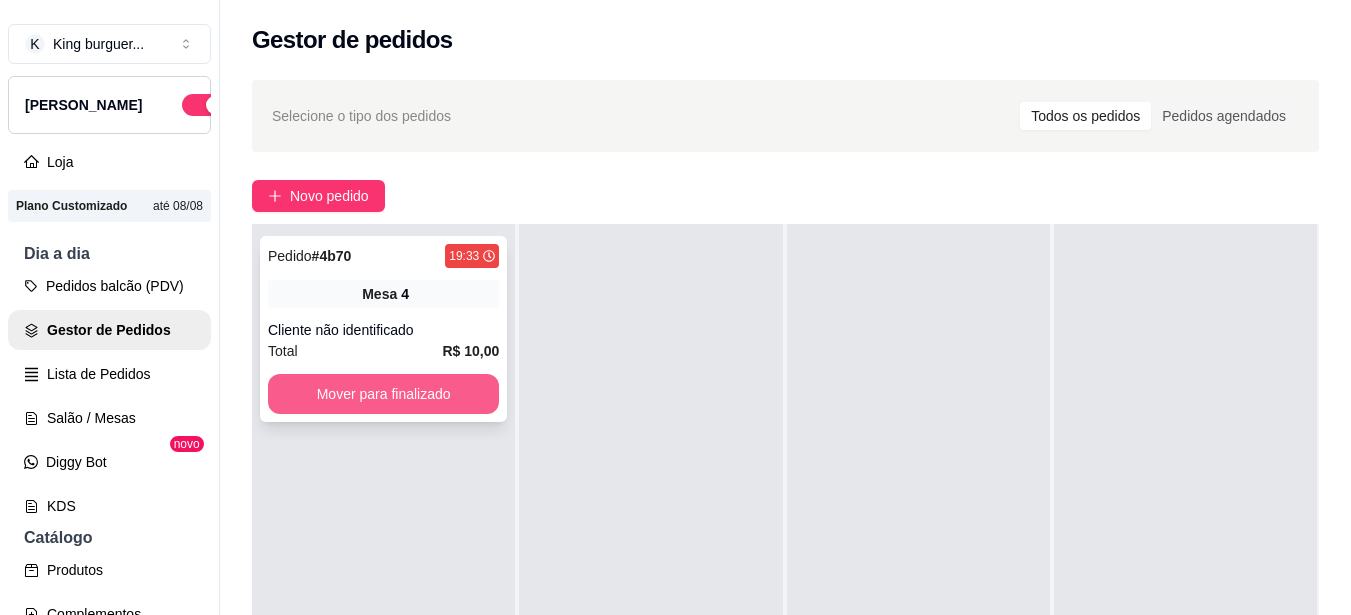 click on "Mover para finalizado" at bounding box center [383, 394] 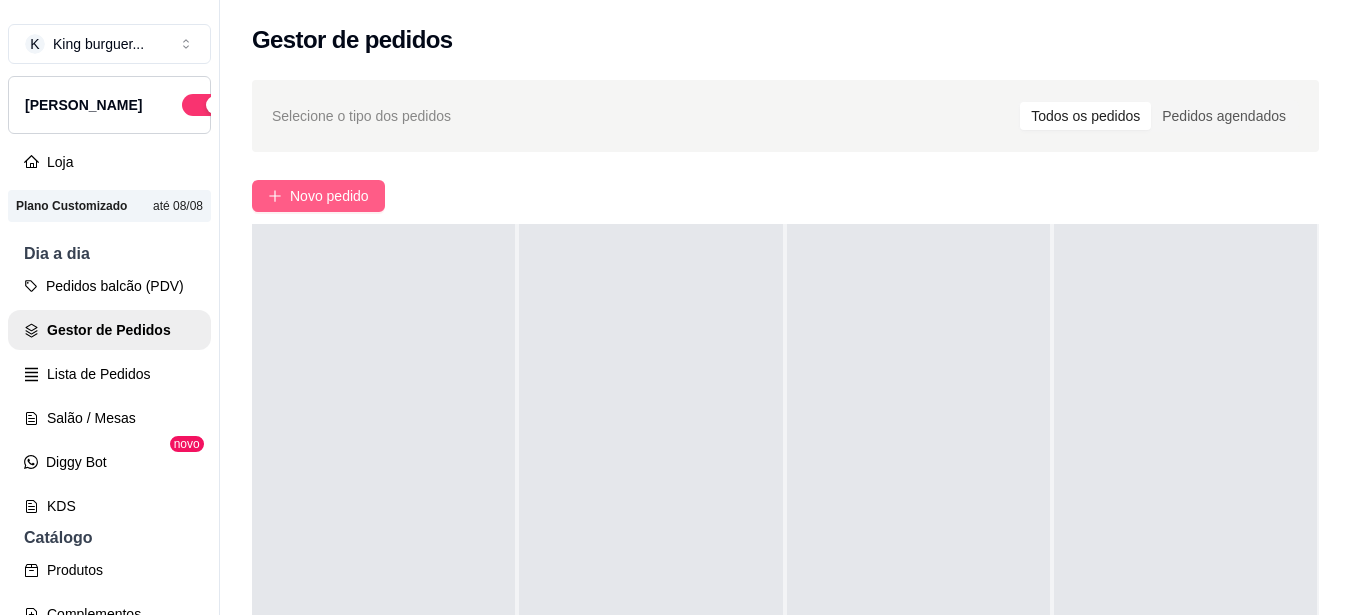 click on "Novo pedido" at bounding box center (329, 196) 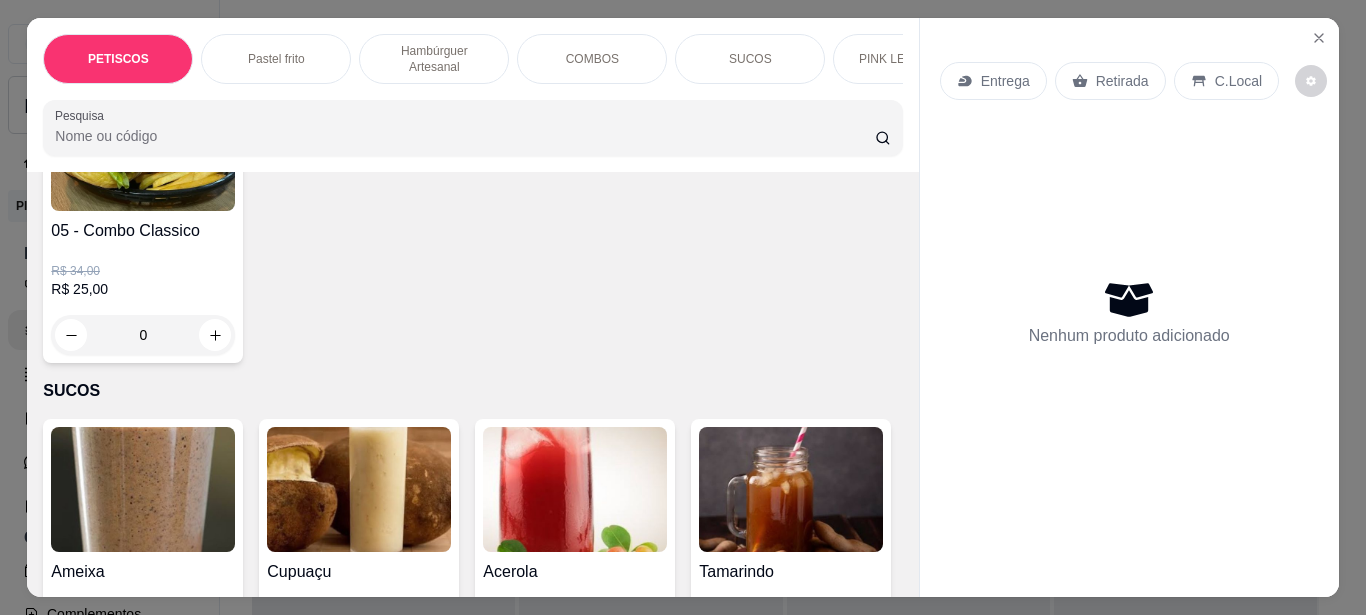 scroll, scrollTop: 3700, scrollLeft: 0, axis: vertical 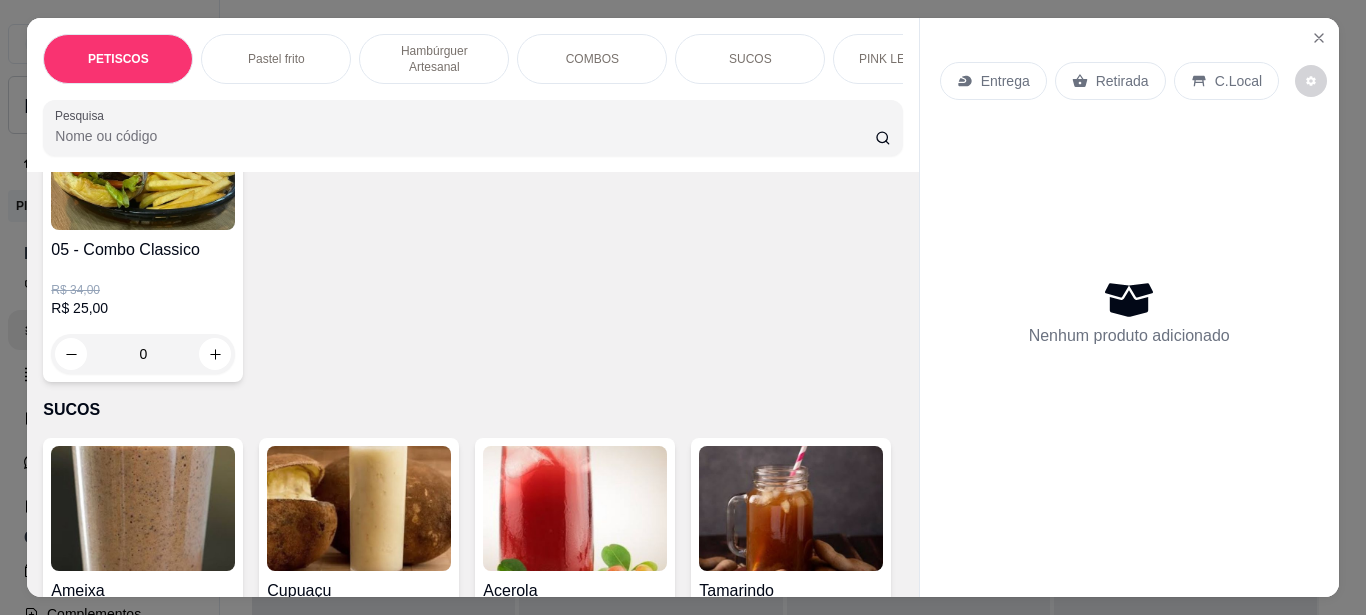 click at bounding box center [143, -158] 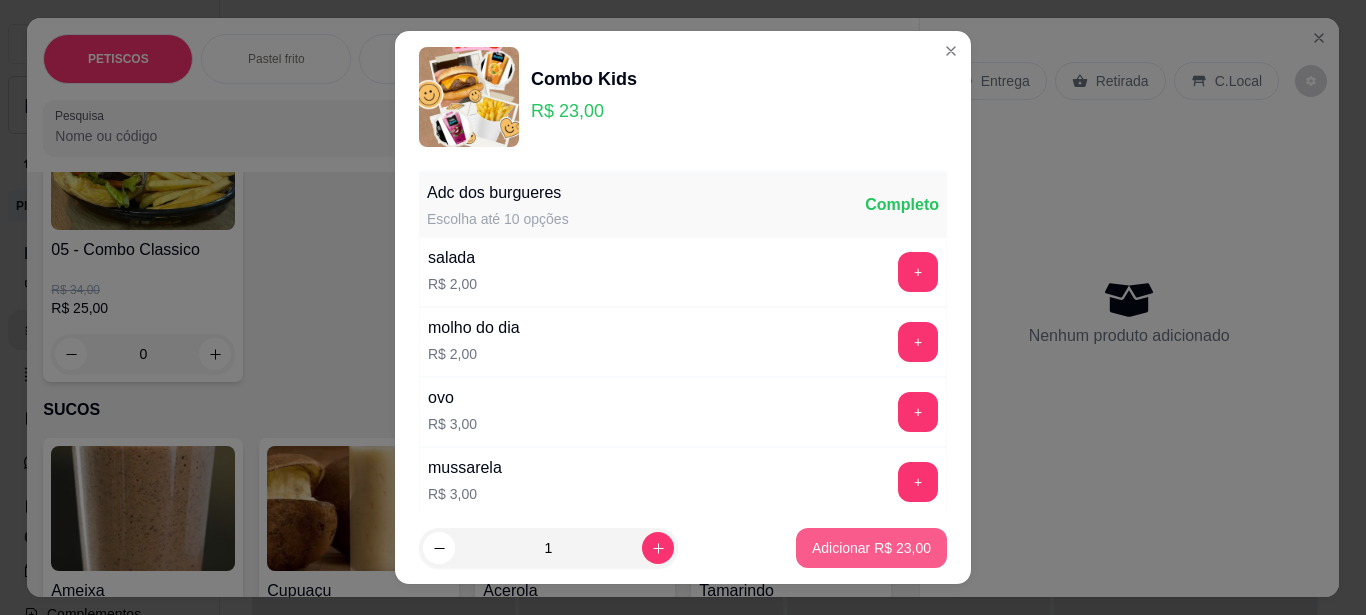 click on "Adicionar   R$ 23,00" at bounding box center (871, 548) 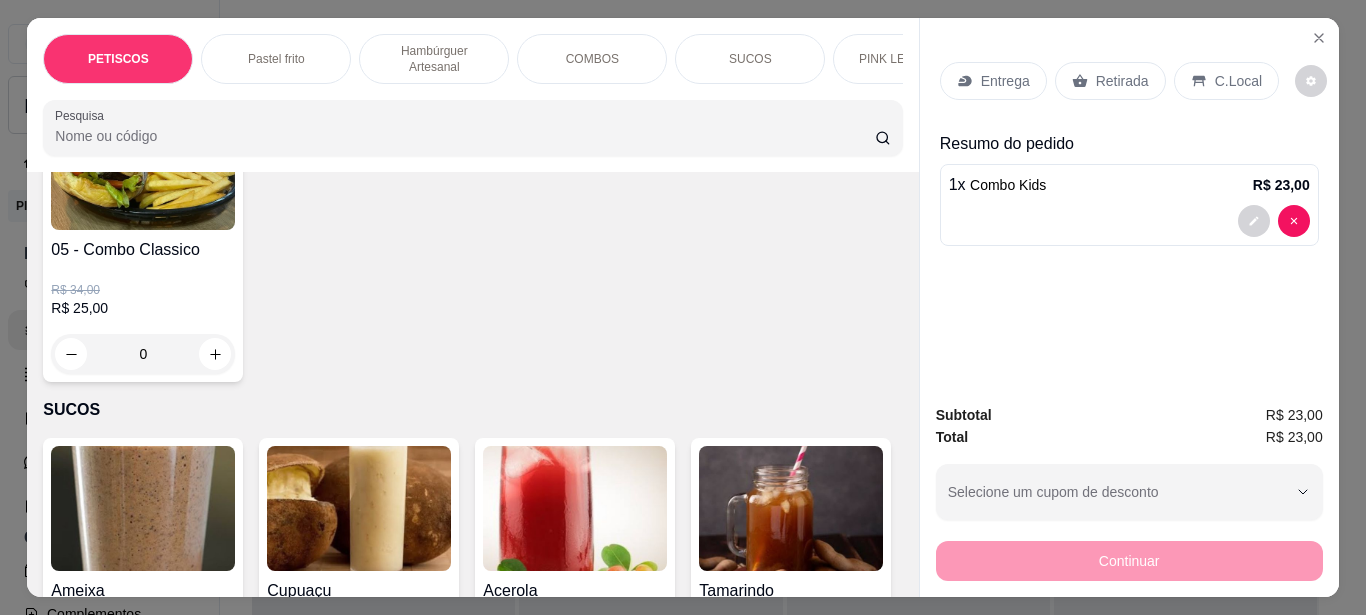 click on "Entrega" at bounding box center (1005, 81) 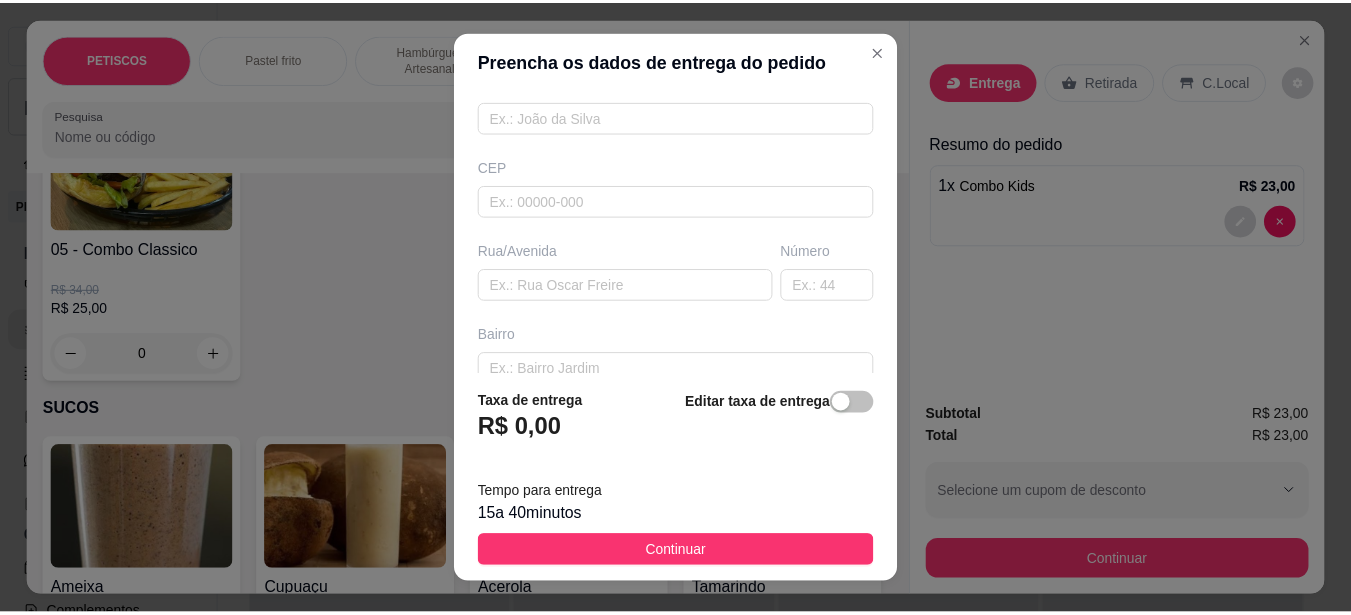 scroll, scrollTop: 200, scrollLeft: 0, axis: vertical 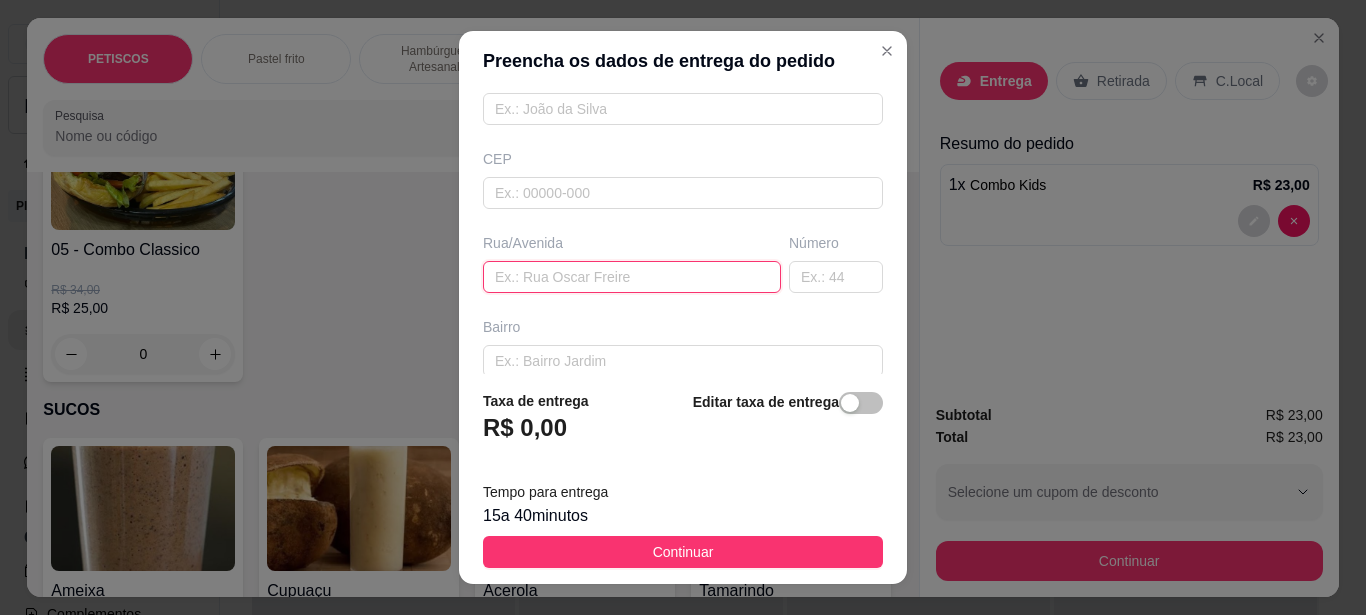 click at bounding box center [632, 277] 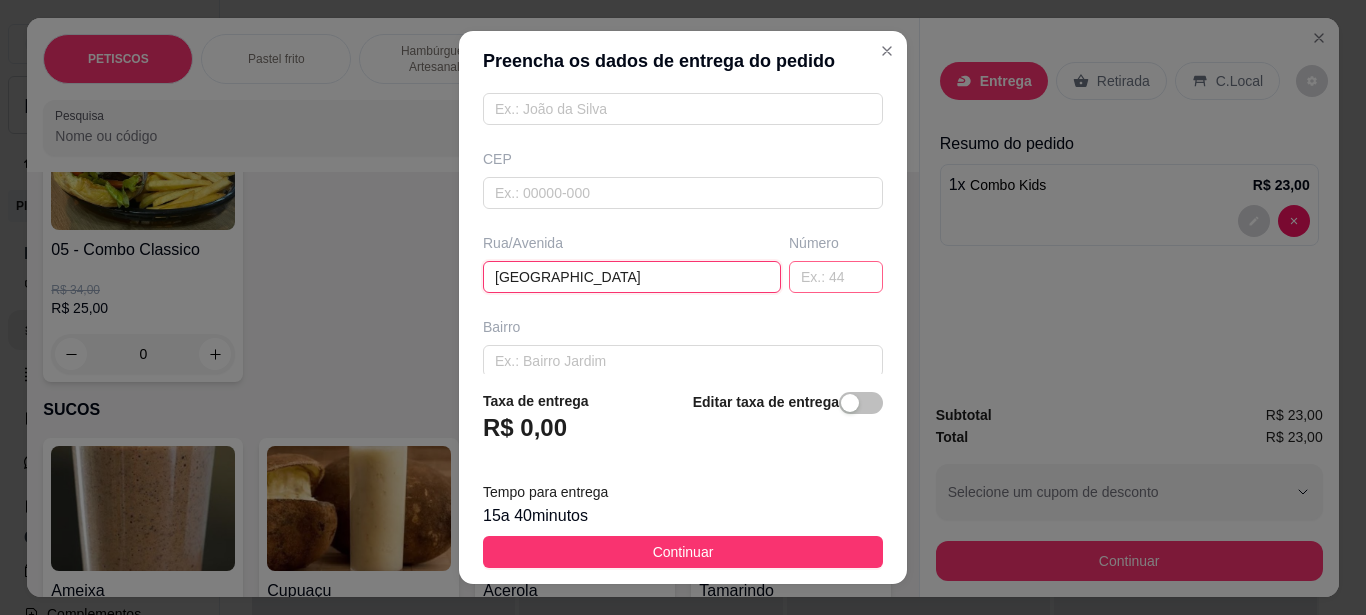 type on "[GEOGRAPHIC_DATA]" 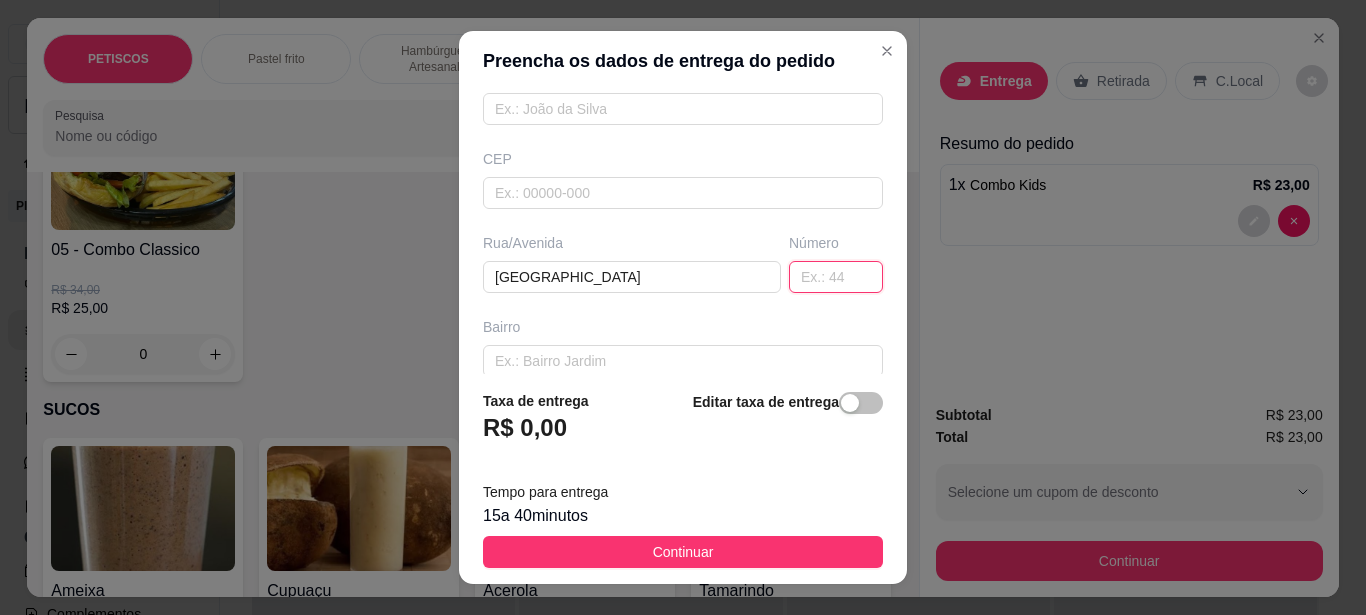 click at bounding box center [836, 277] 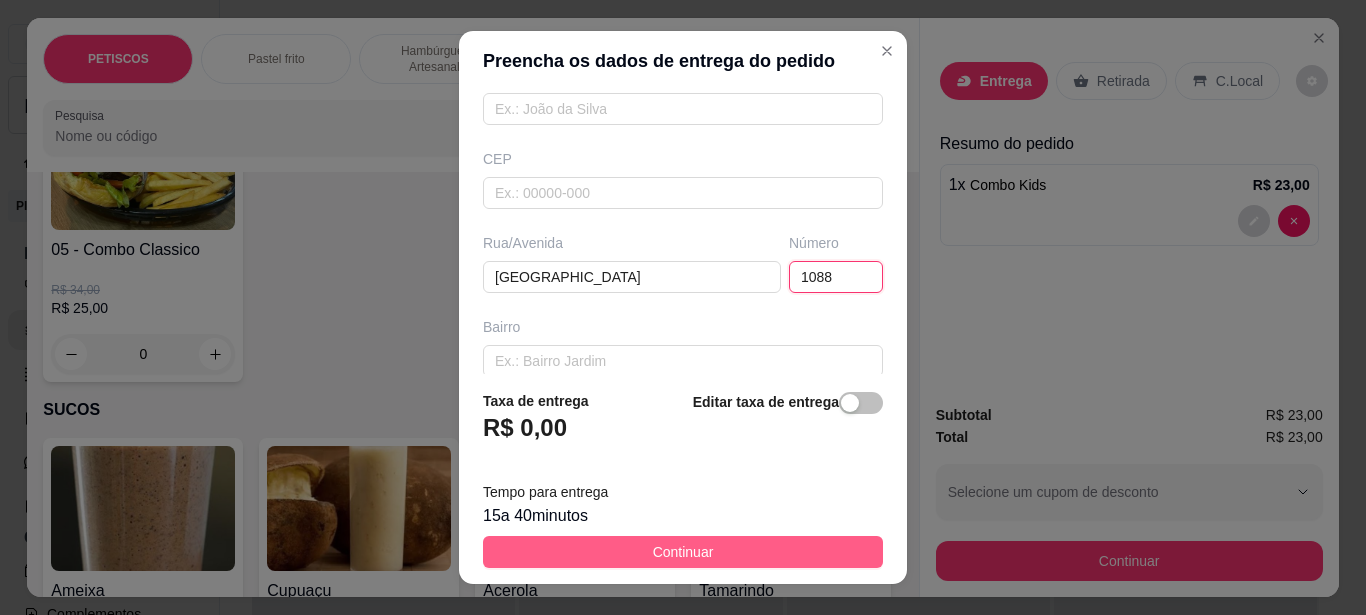 type on "1088" 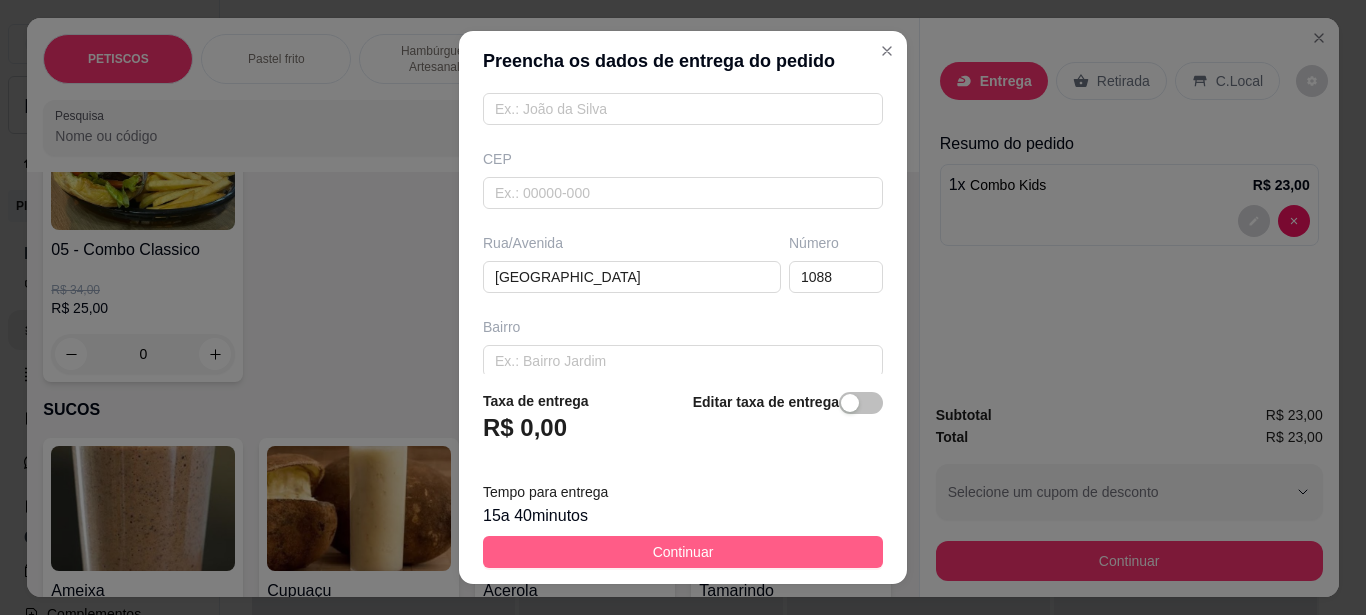 click on "Continuar" at bounding box center (683, 552) 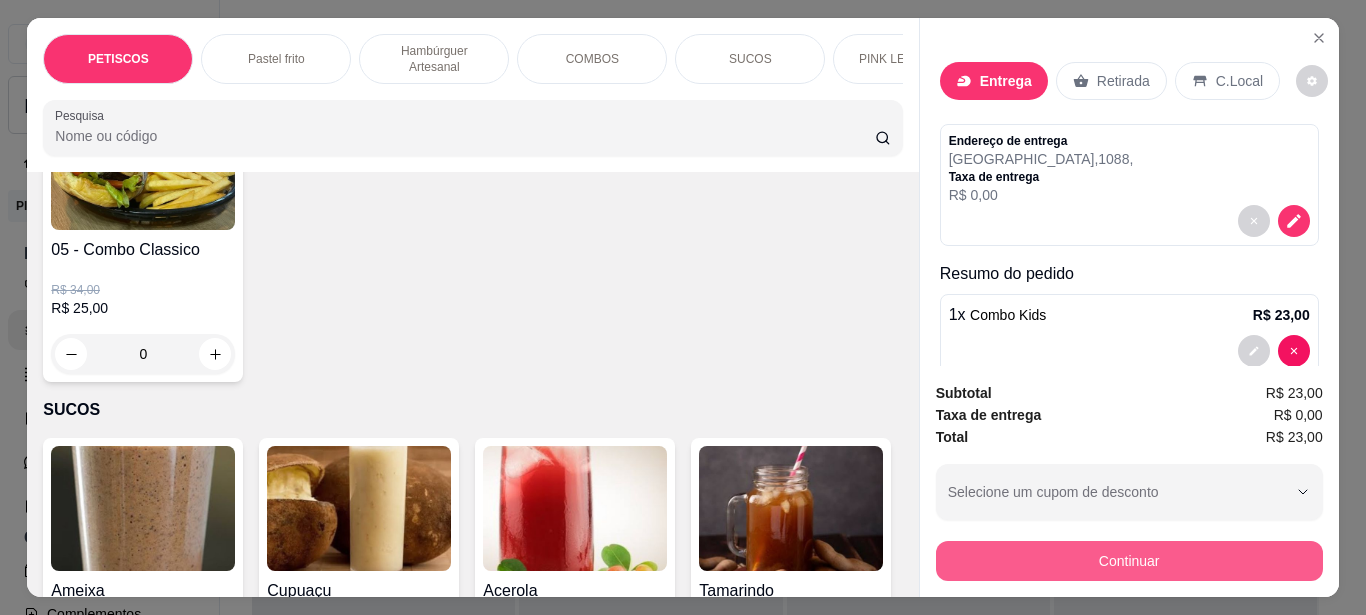 click on "Continuar" at bounding box center [1129, 561] 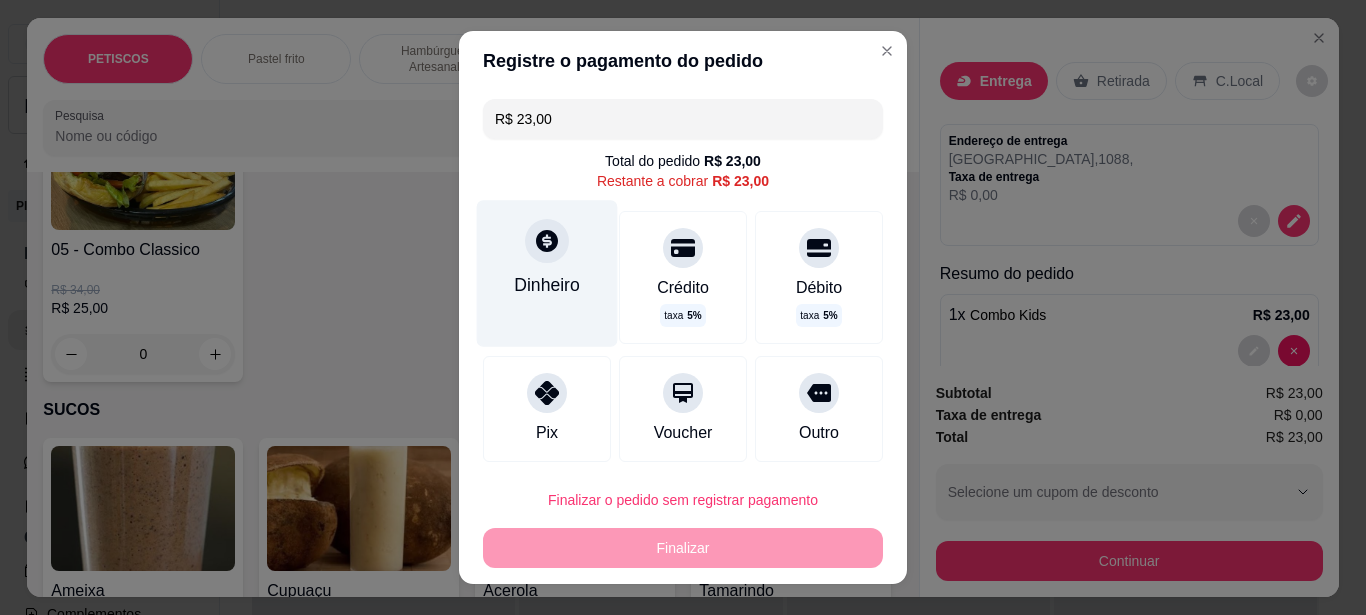 click at bounding box center (547, 241) 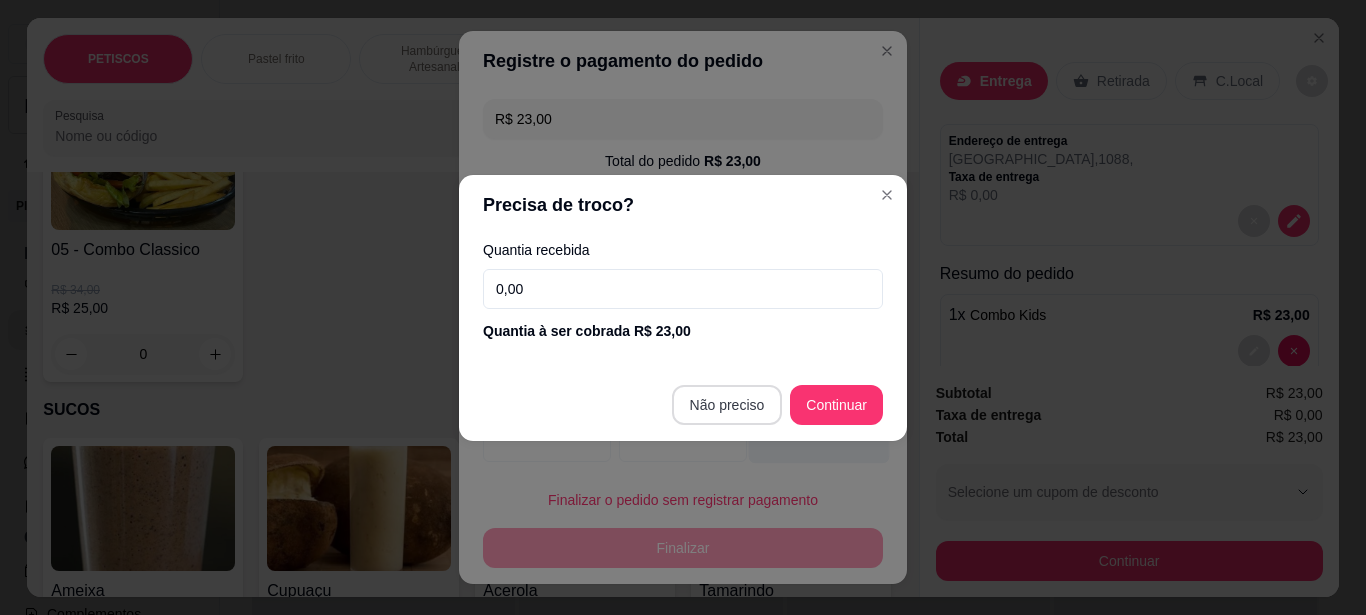 type on "R$ 0,00" 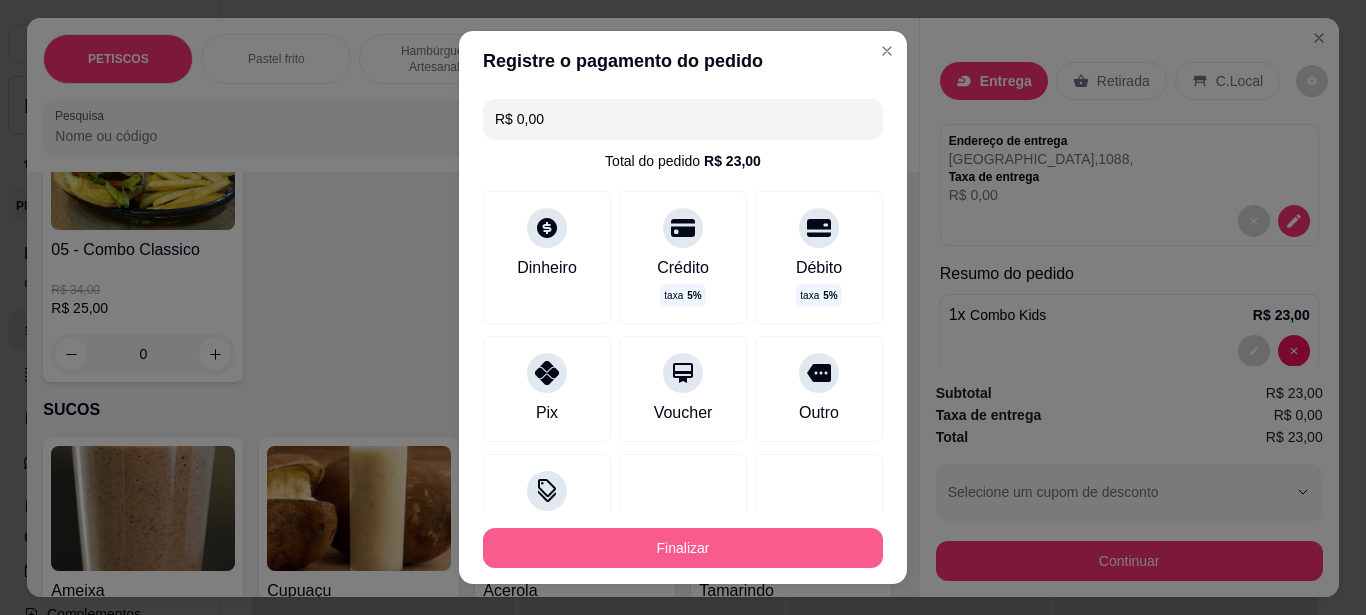 click on "Finalizar" at bounding box center (683, 548) 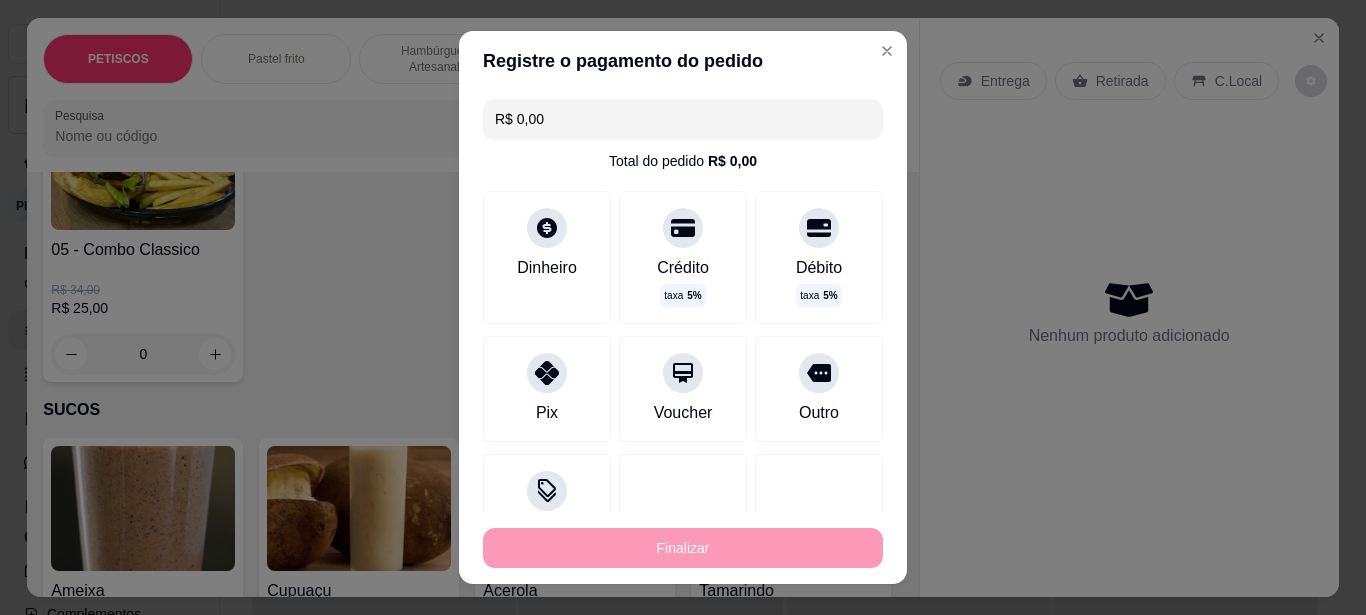 type on "0" 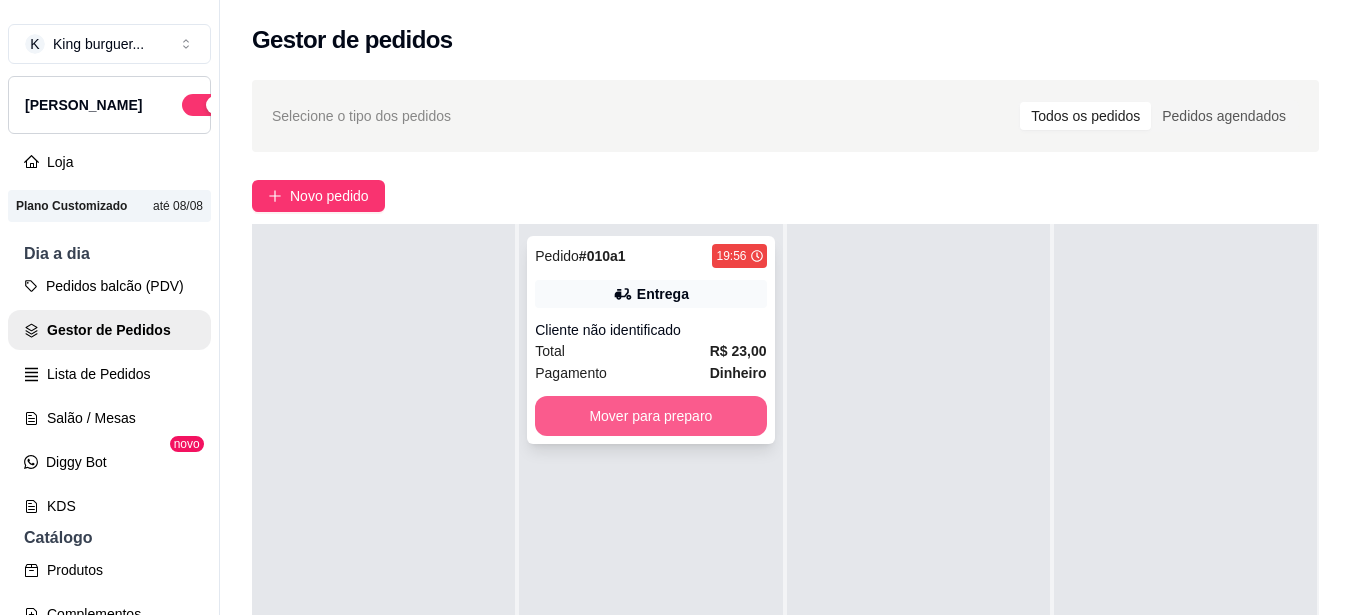 click on "Mover para preparo" at bounding box center [650, 416] 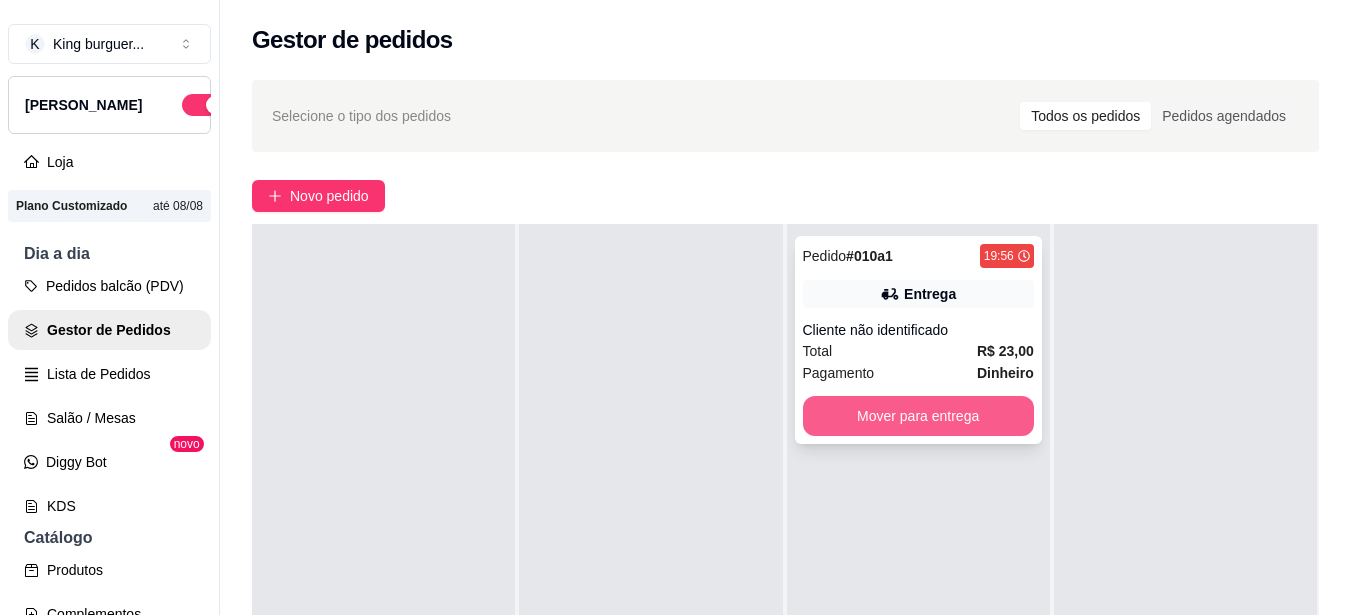 click on "Mover para entrega" at bounding box center (918, 416) 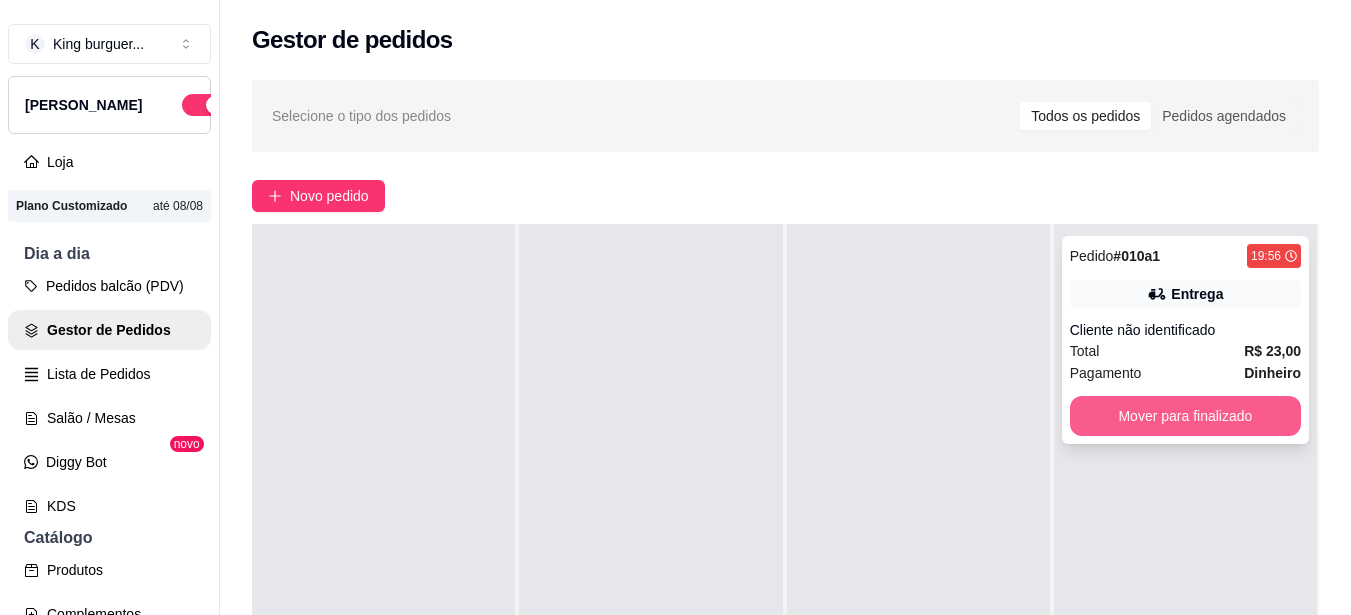 click on "Mover para finalizado" at bounding box center (1185, 416) 